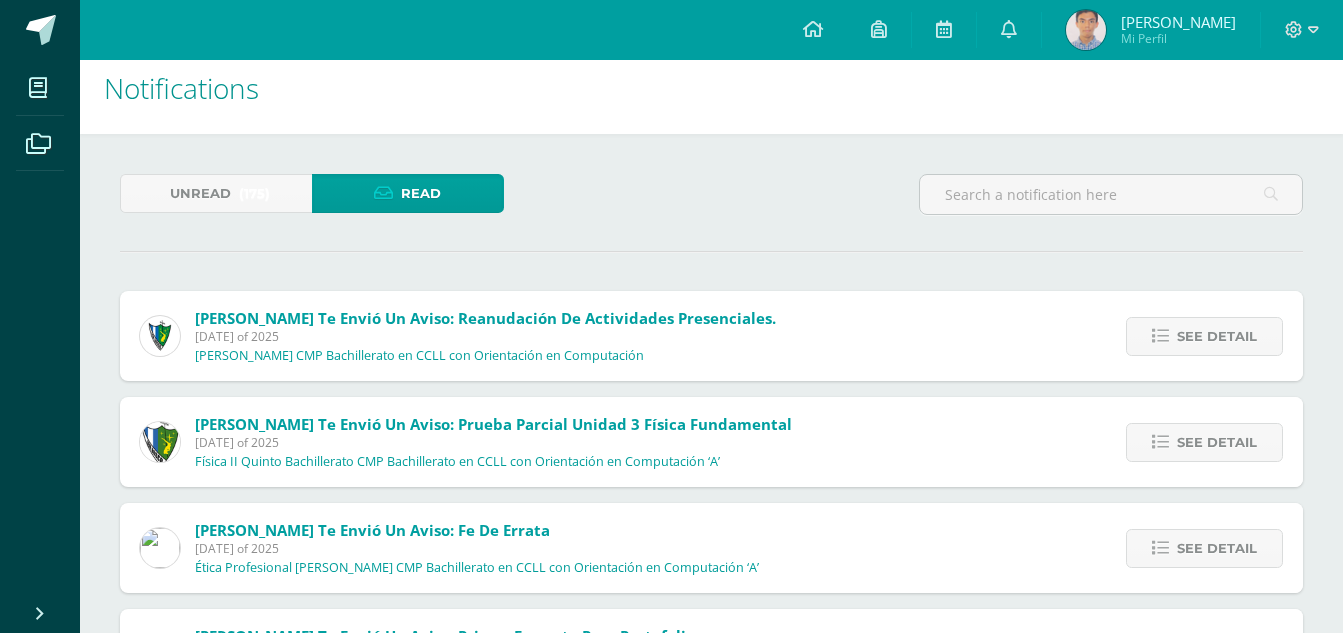 scroll, scrollTop: 0, scrollLeft: 0, axis: both 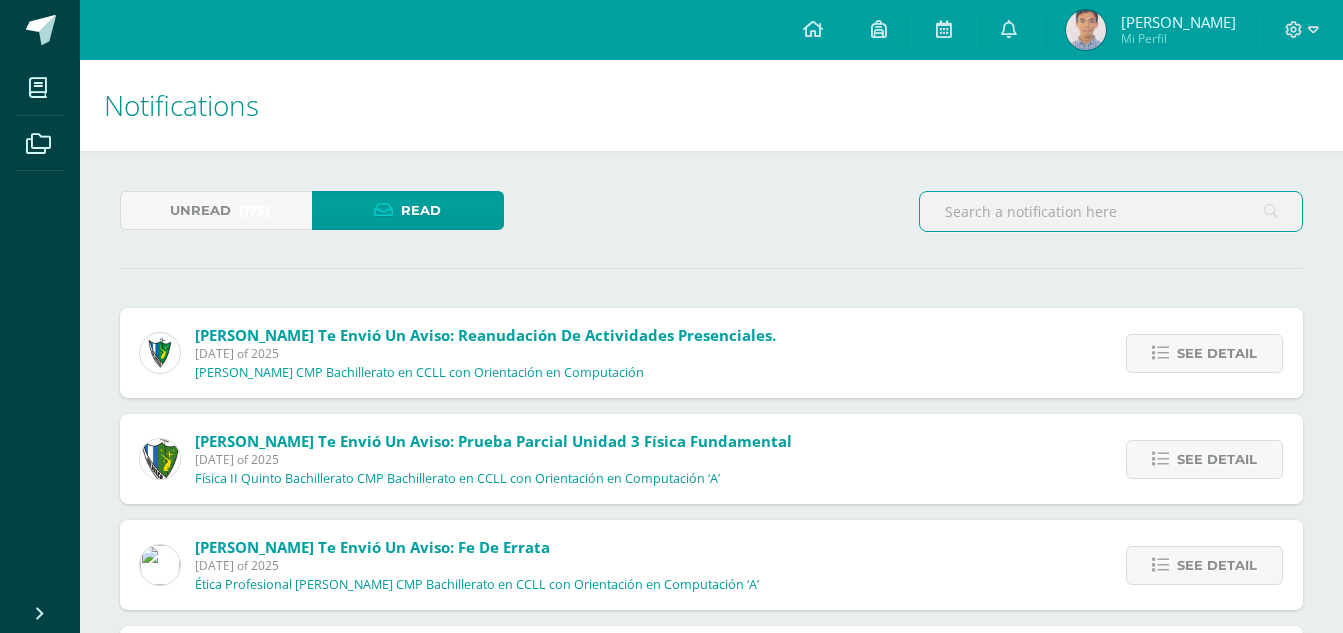 click at bounding box center [1111, 211] 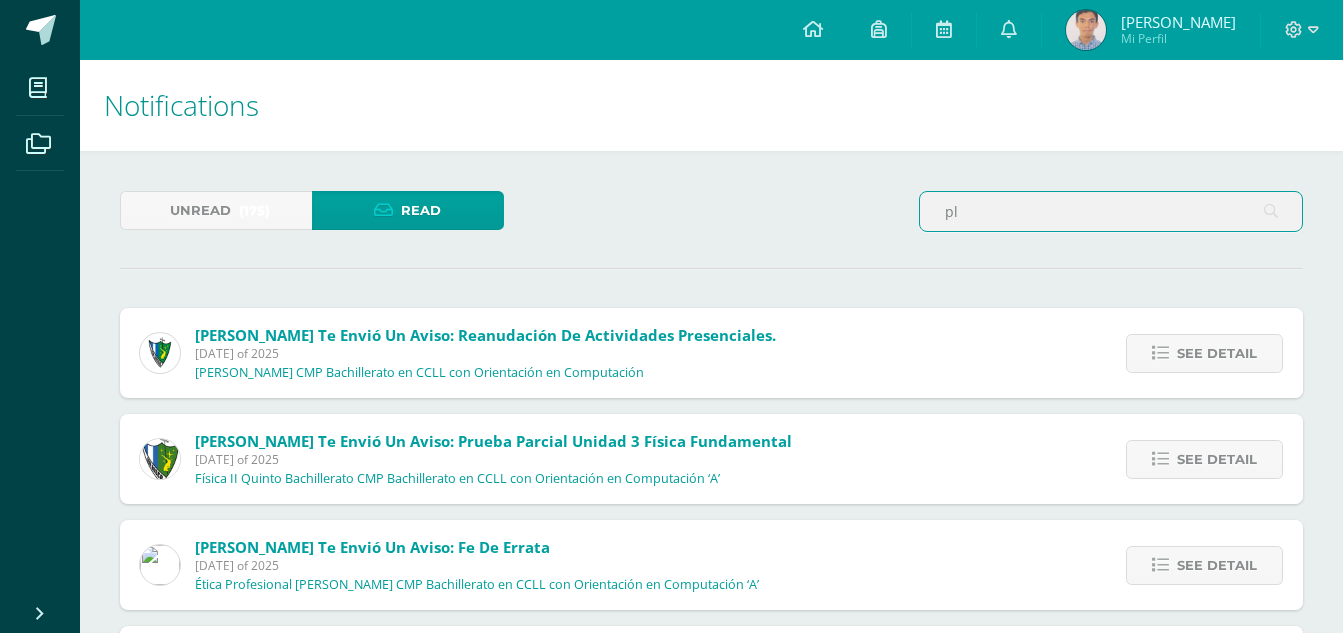 type on "p" 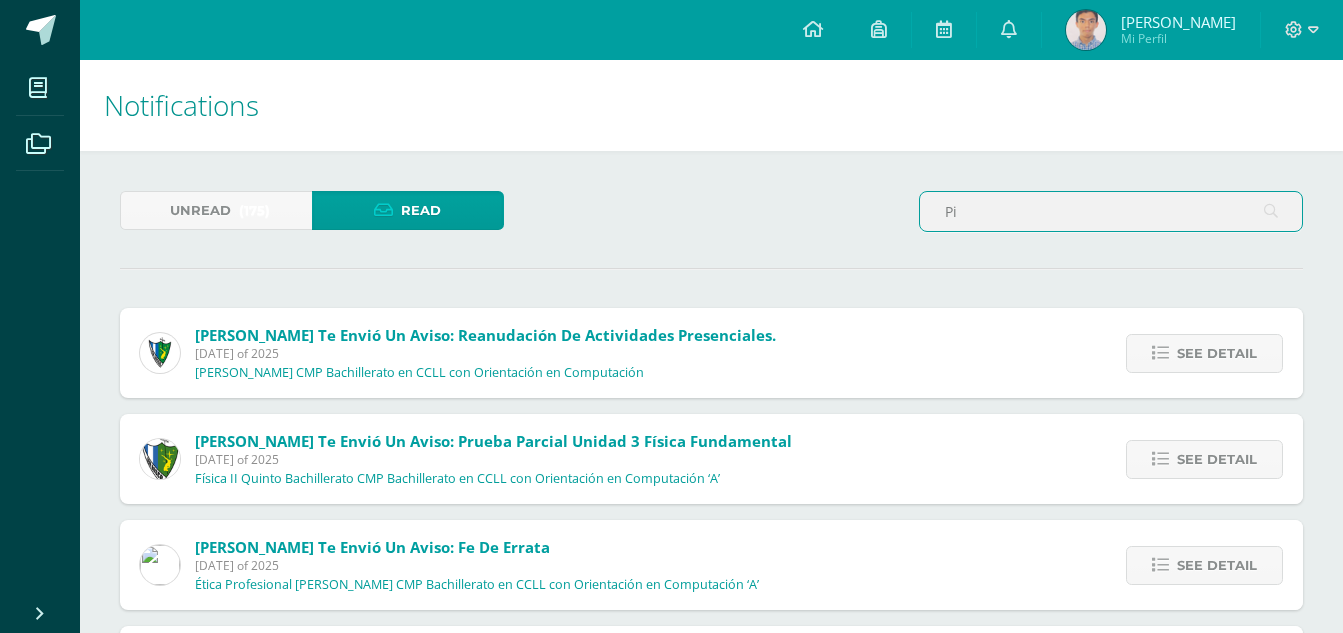 type on "P" 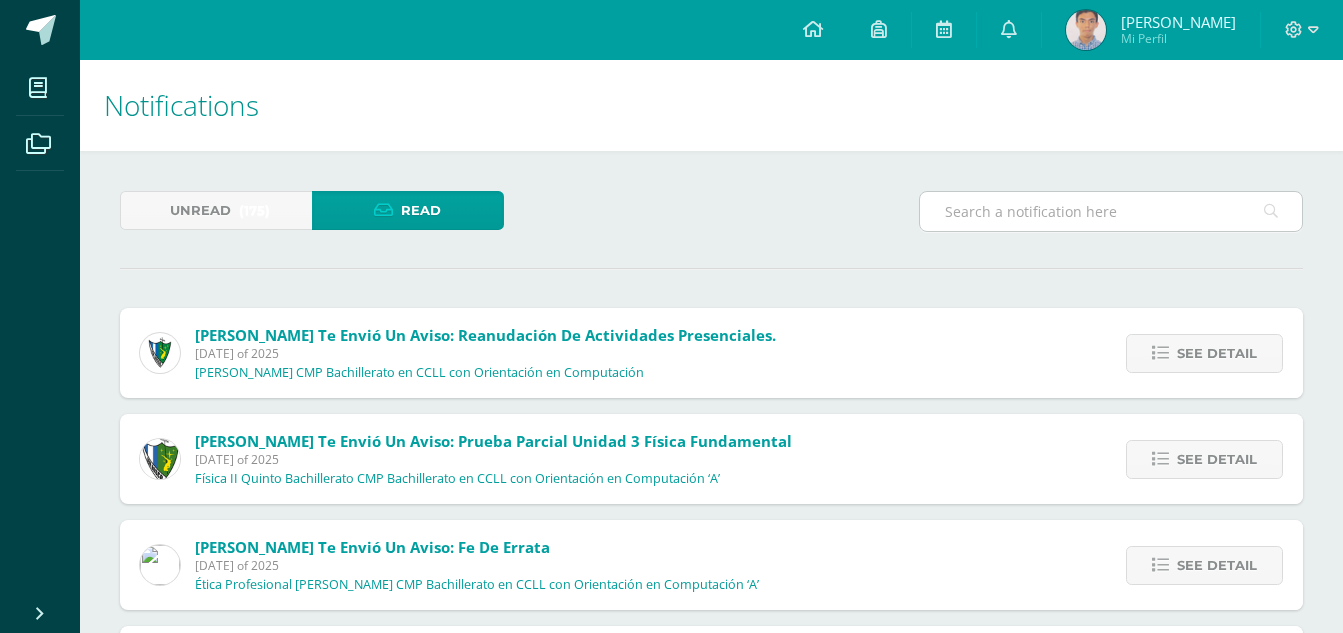 click at bounding box center (1271, 211) 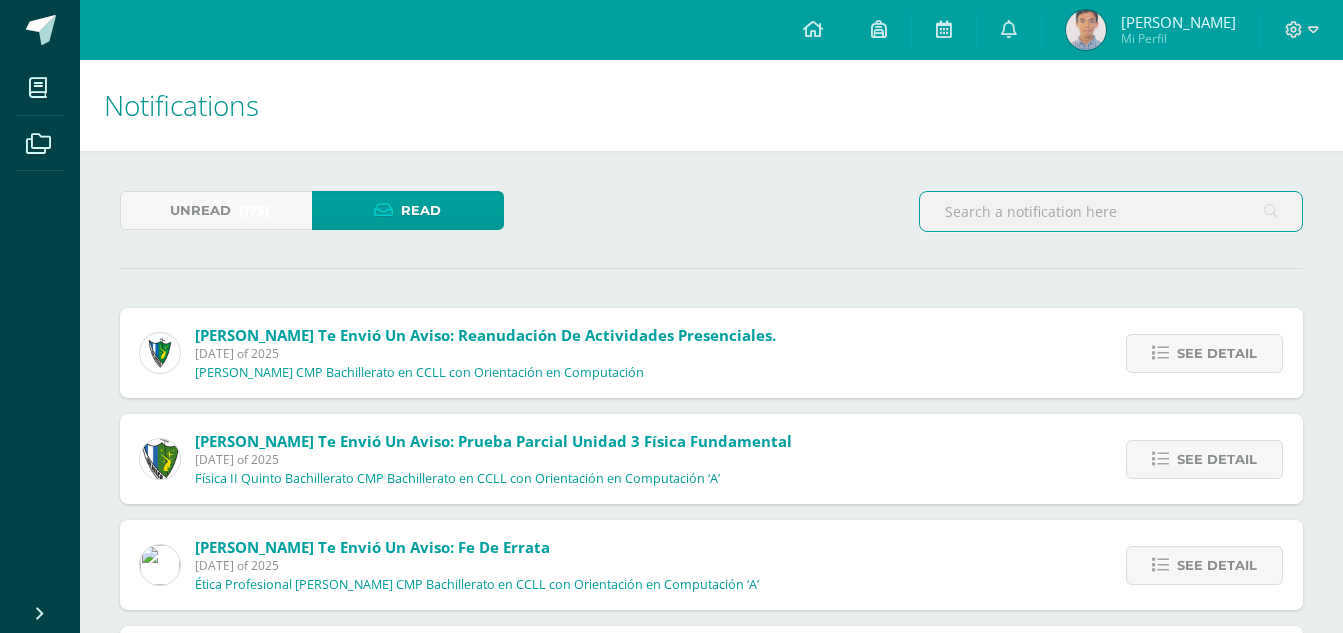 click at bounding box center (1111, 211) 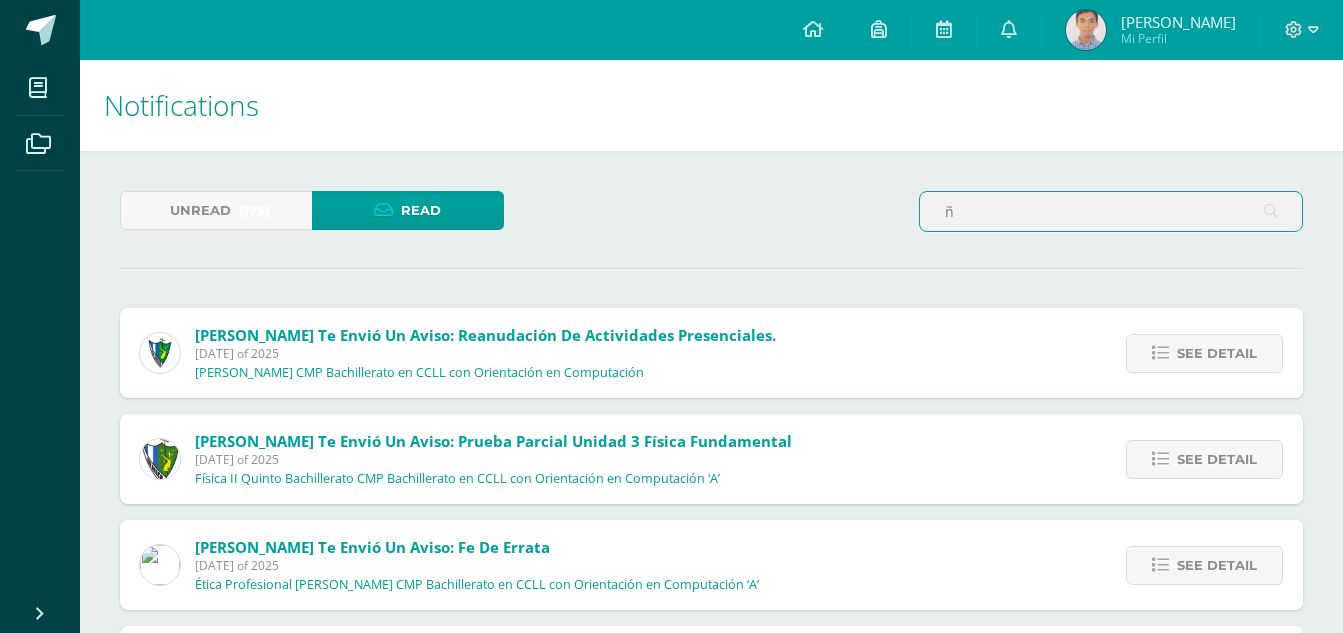 click on "ñ" at bounding box center [1111, 211] 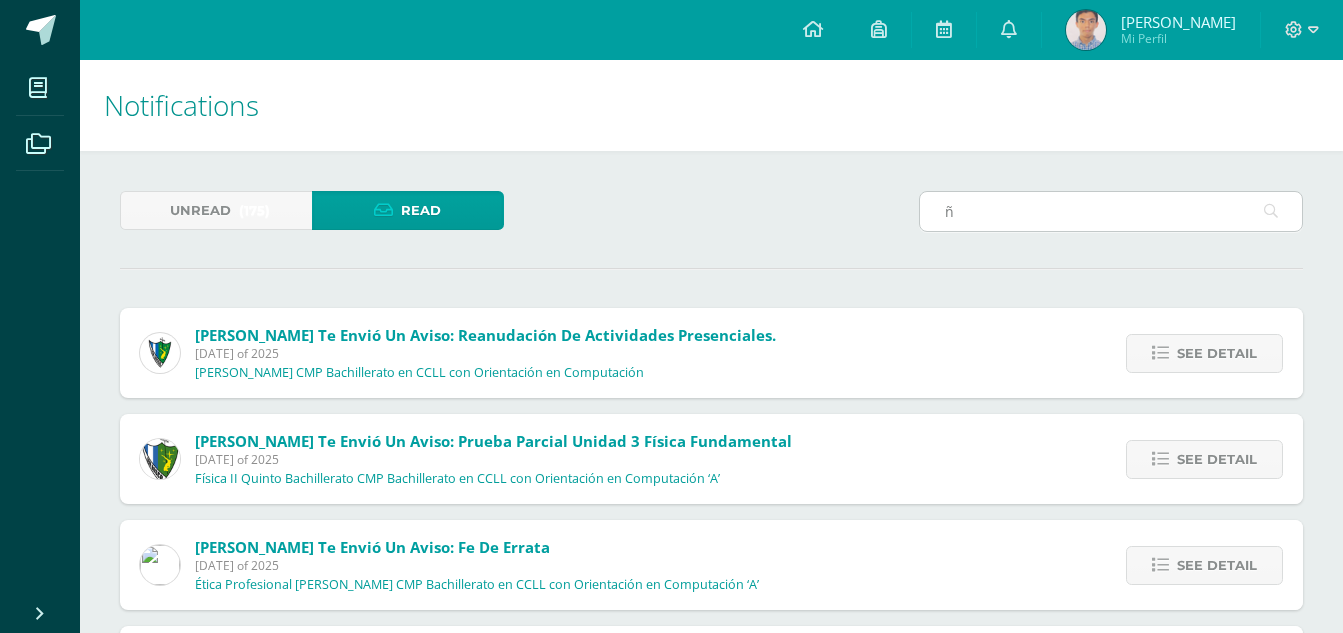 click at bounding box center (1271, 211) 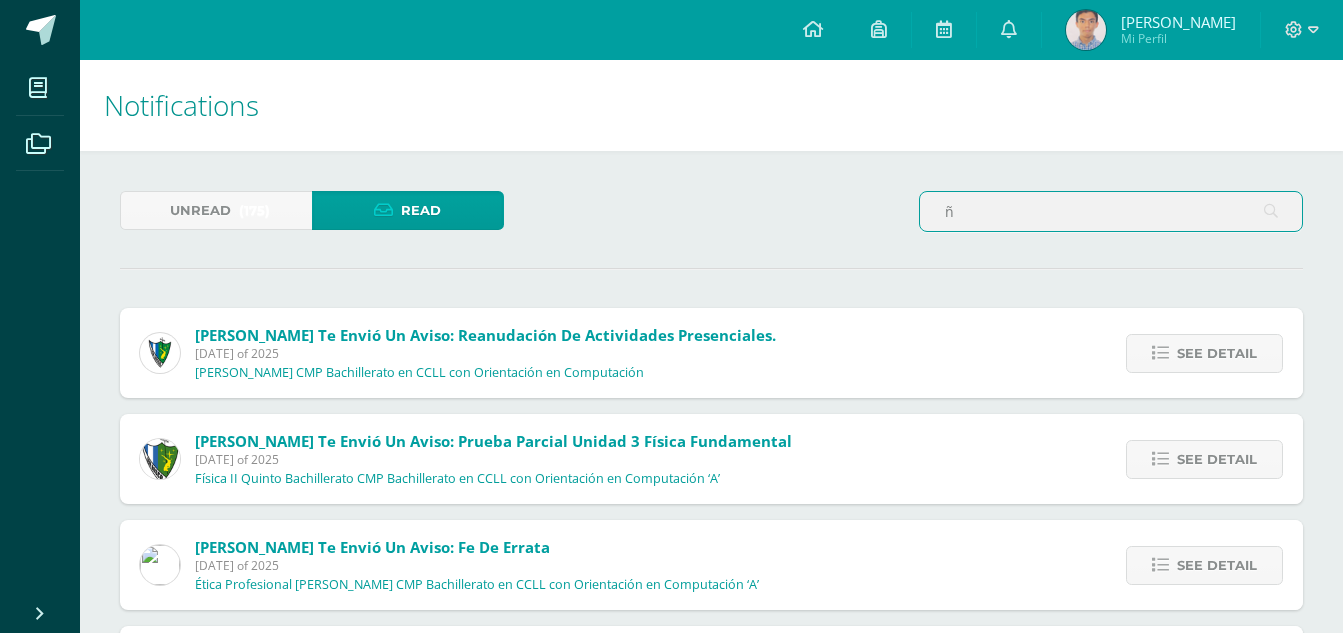 click on "ñ" at bounding box center (1111, 211) 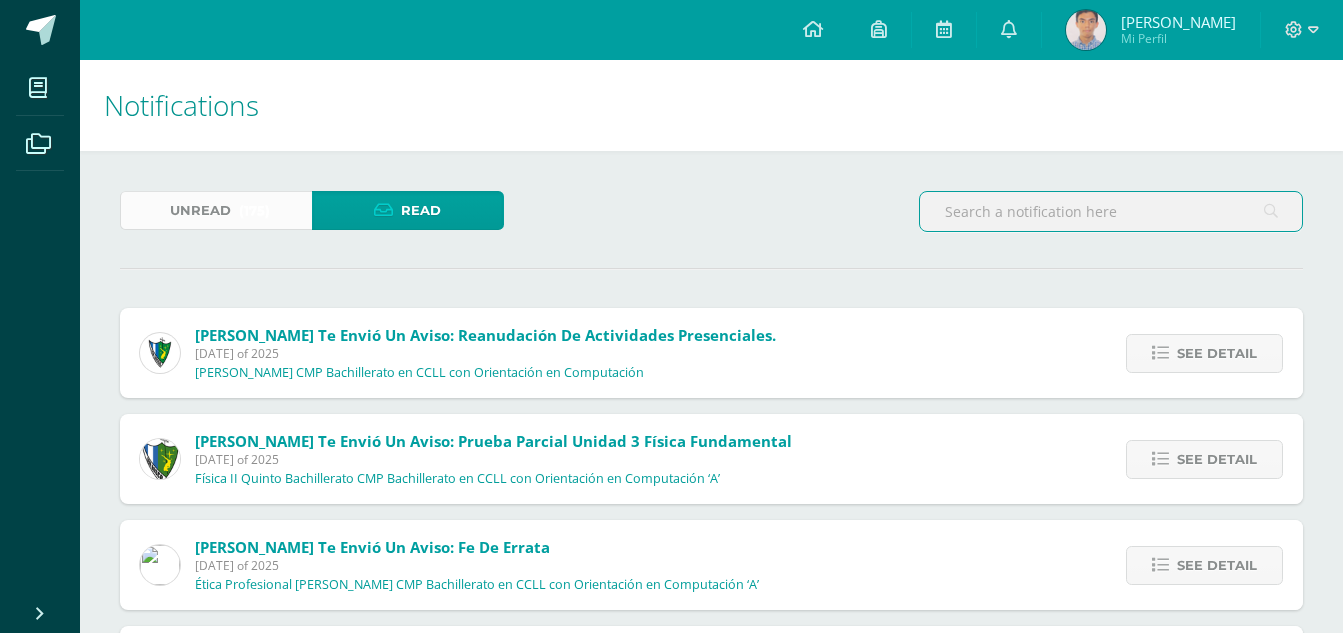 type 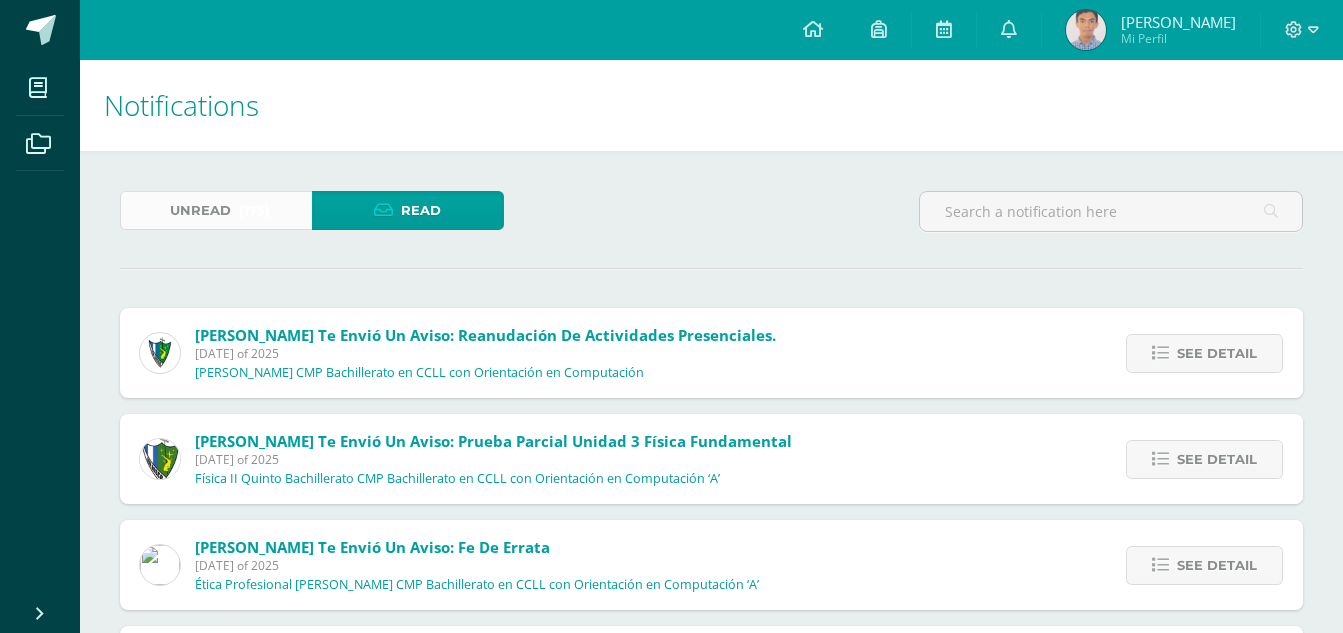 click on "Unread (175)" at bounding box center [216, 210] 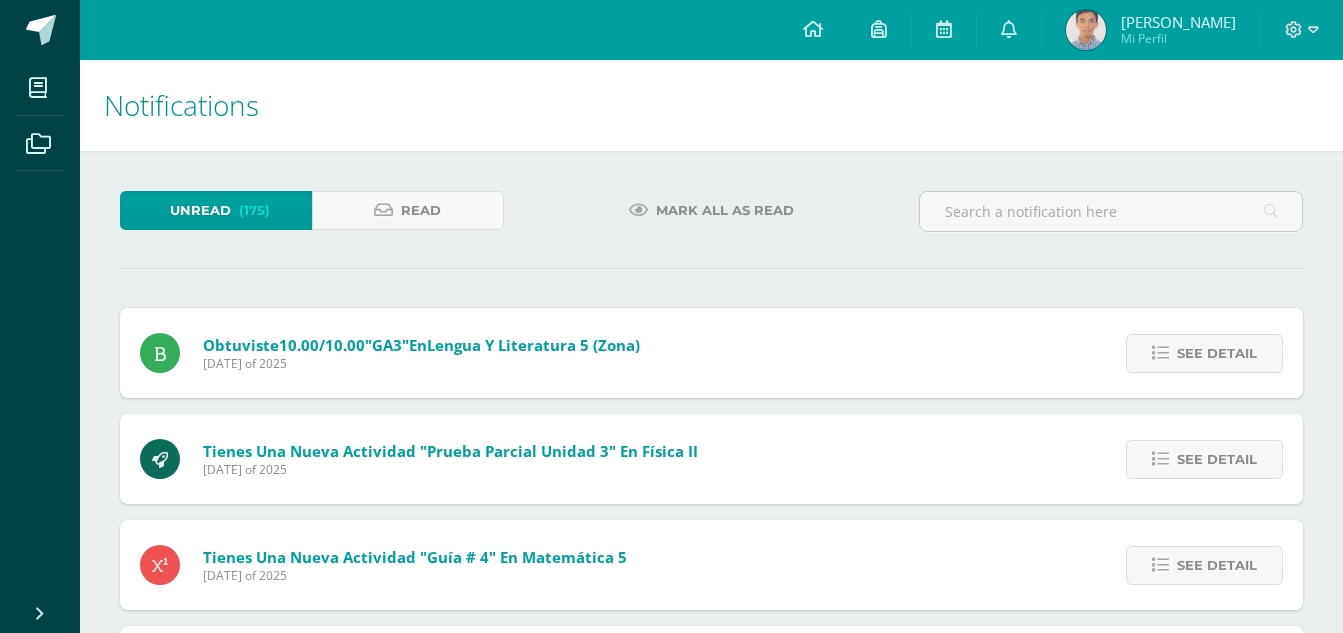 scroll, scrollTop: 0, scrollLeft: 0, axis: both 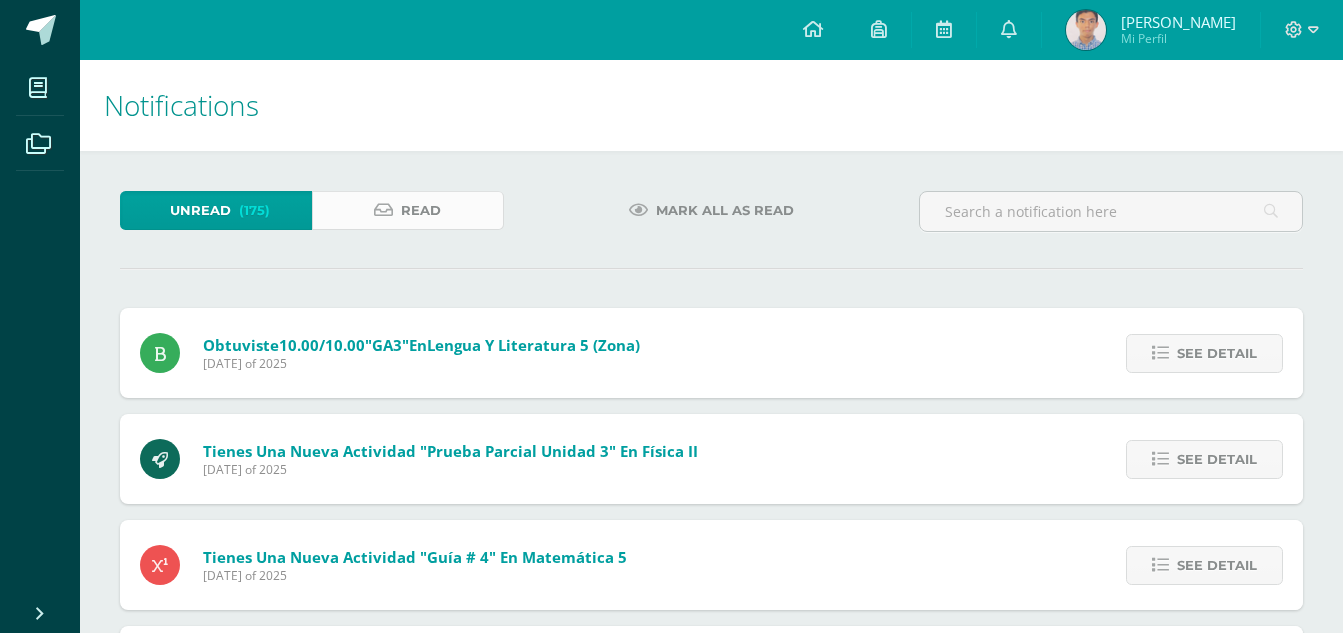 click on "Read" at bounding box center (421, 210) 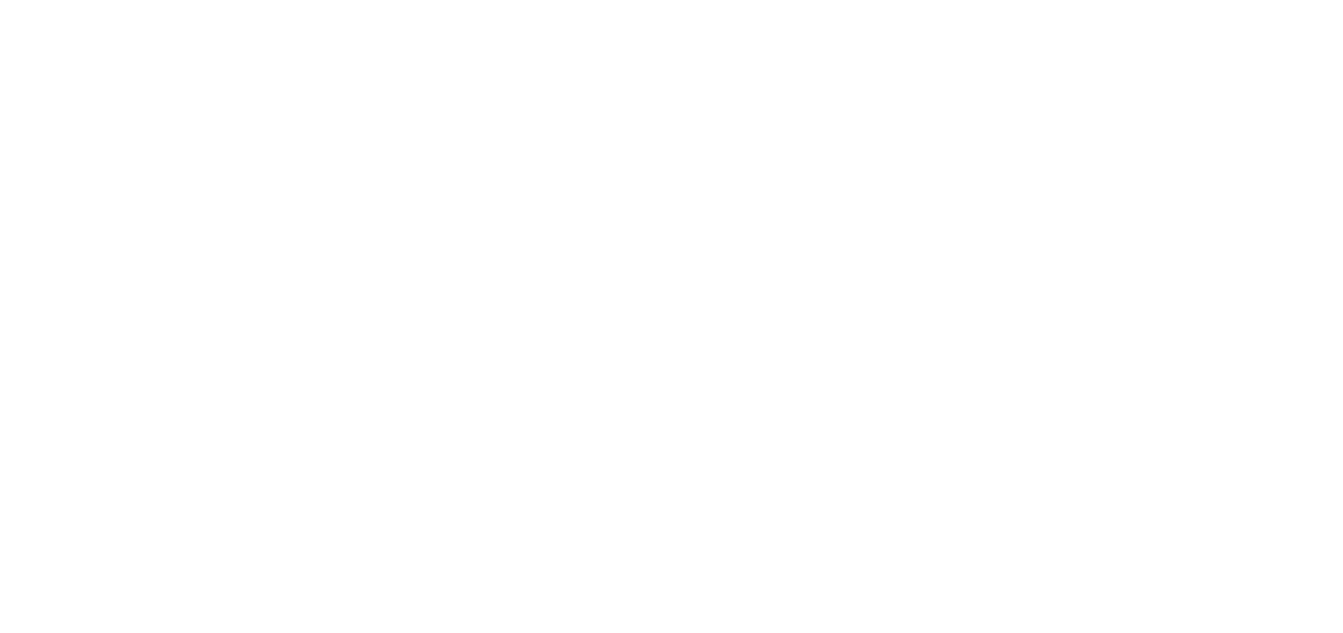 scroll, scrollTop: 0, scrollLeft: 0, axis: both 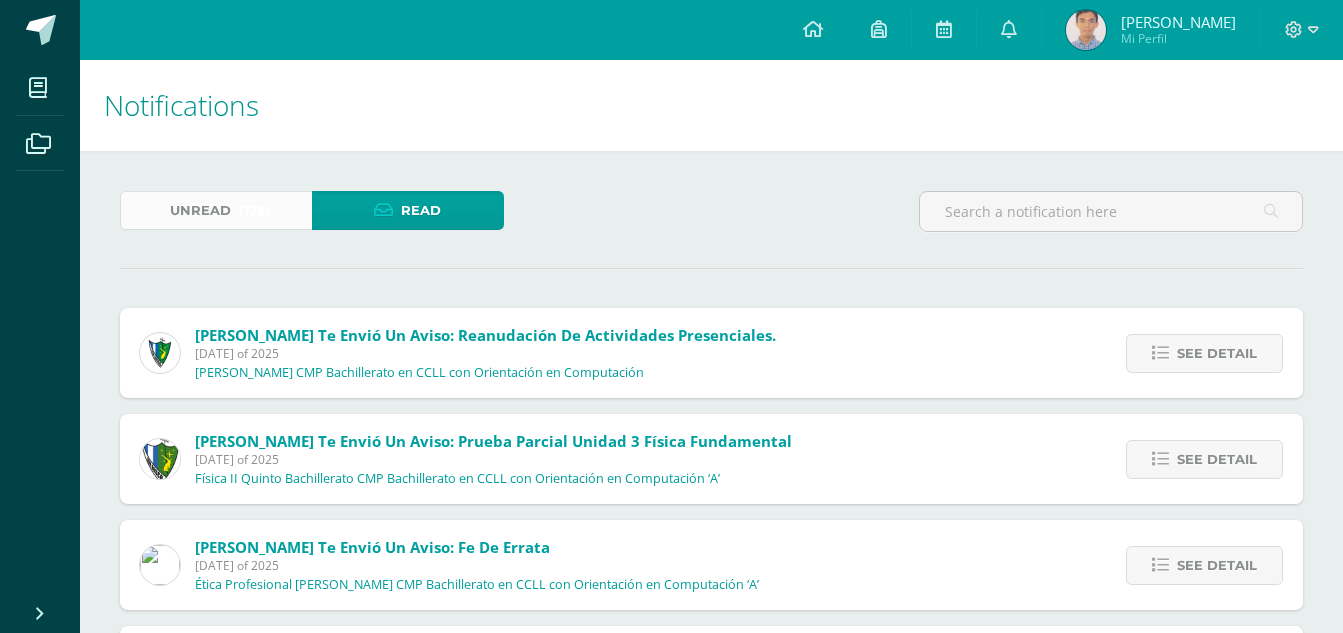 click on "Unread (175)" at bounding box center [216, 210] 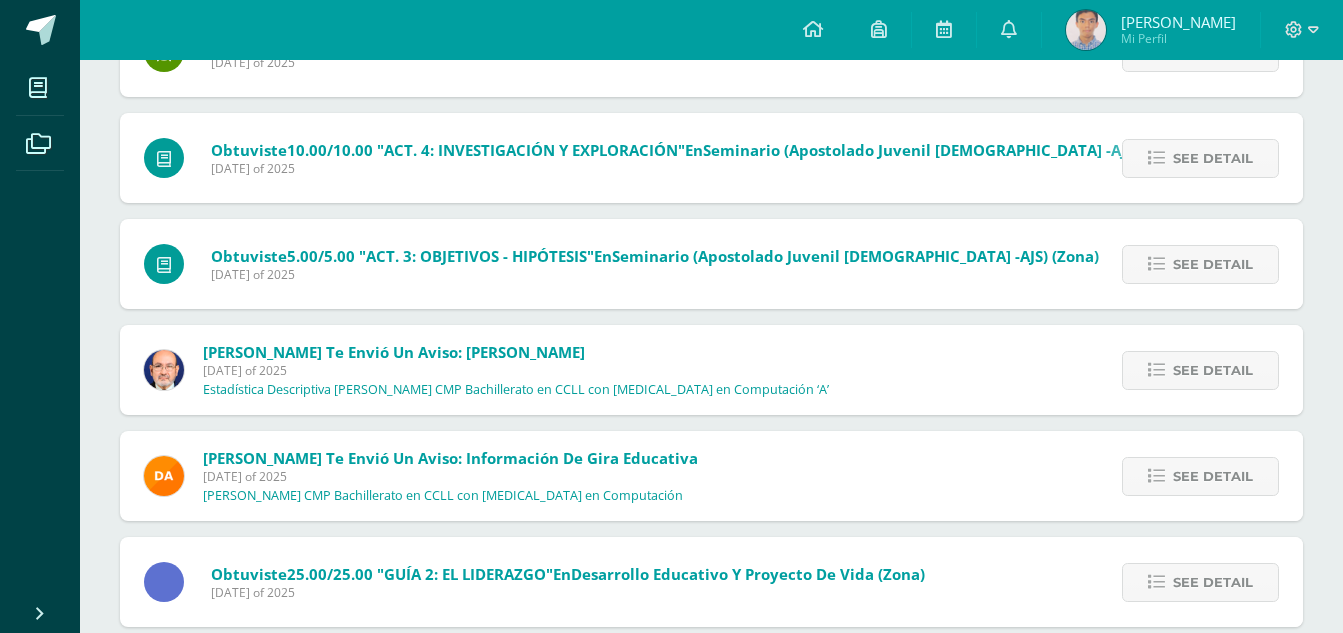scroll, scrollTop: 1926, scrollLeft: 0, axis: vertical 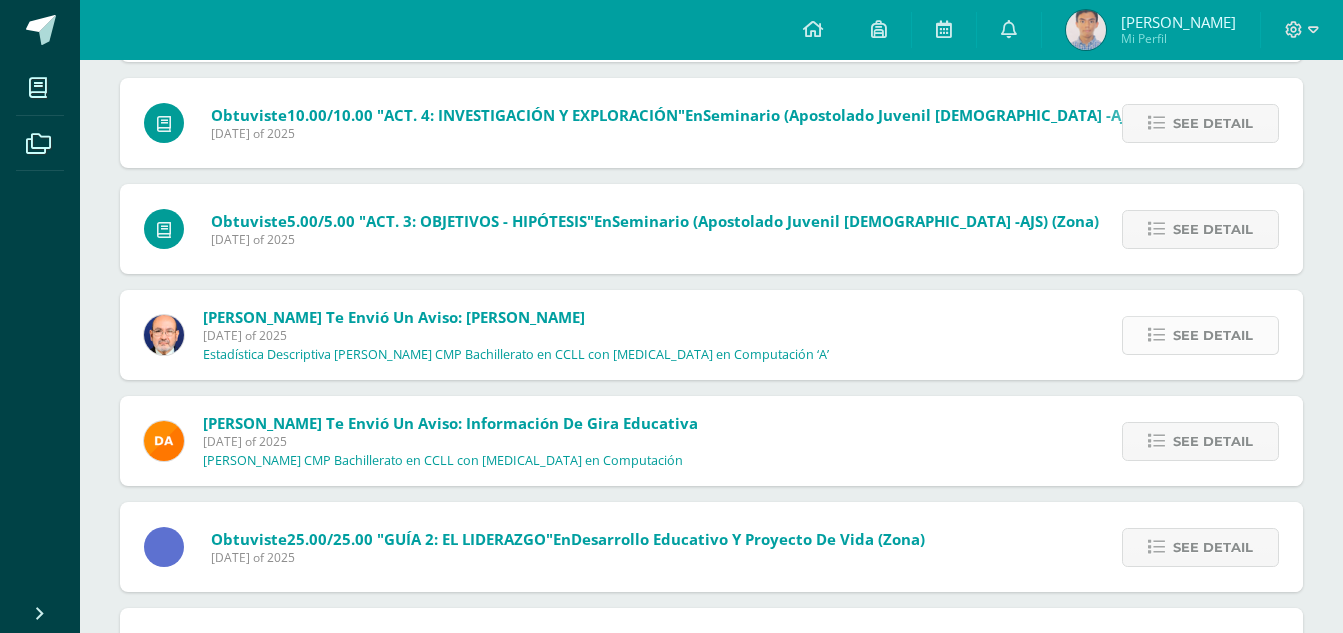 click on "See detail" at bounding box center [1213, 335] 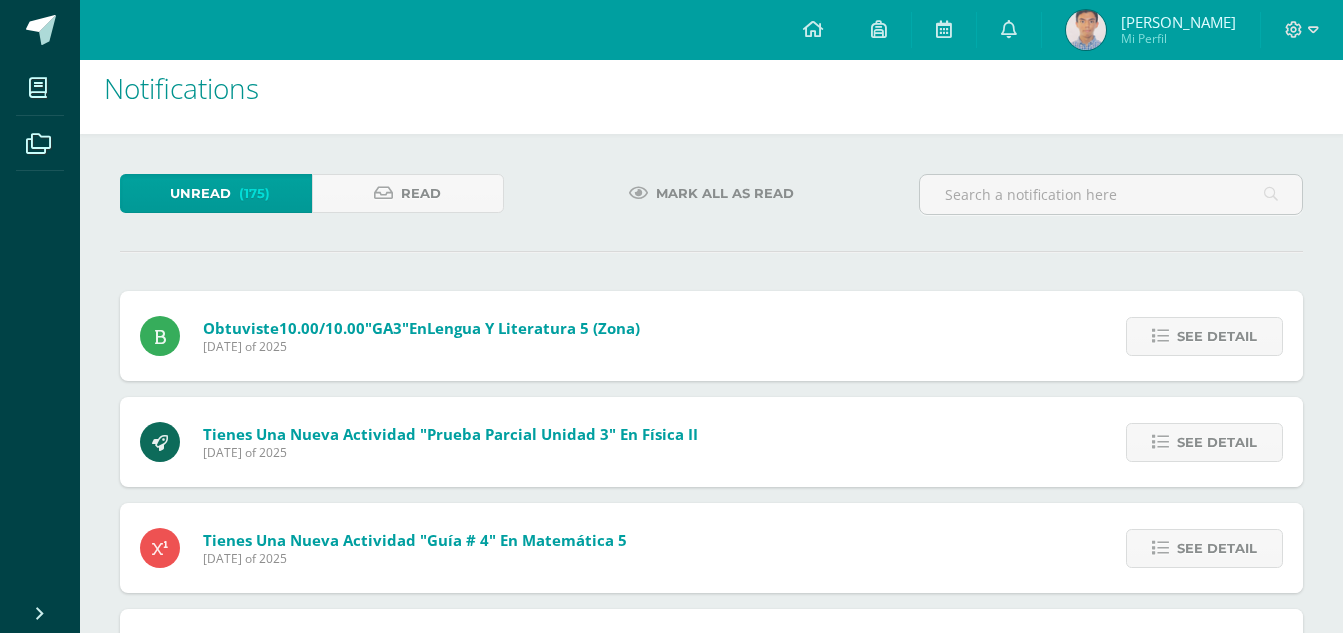 scroll, scrollTop: 0, scrollLeft: 0, axis: both 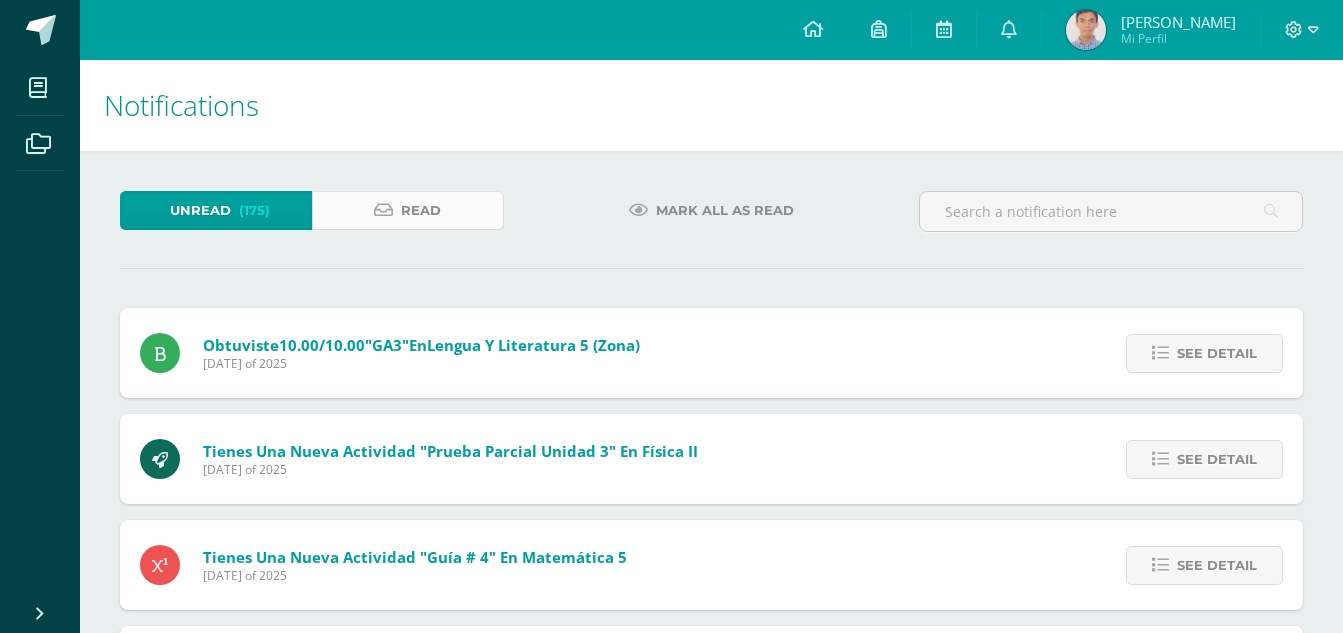 click on "Read" at bounding box center [421, 210] 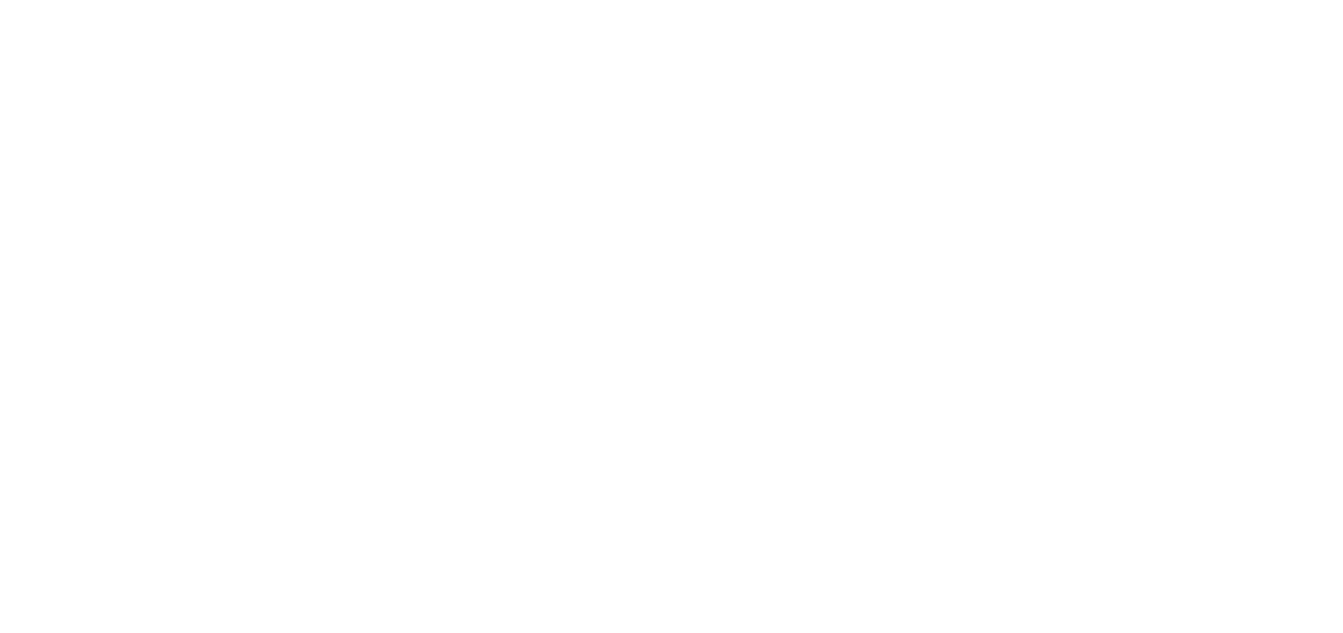 scroll, scrollTop: 0, scrollLeft: 0, axis: both 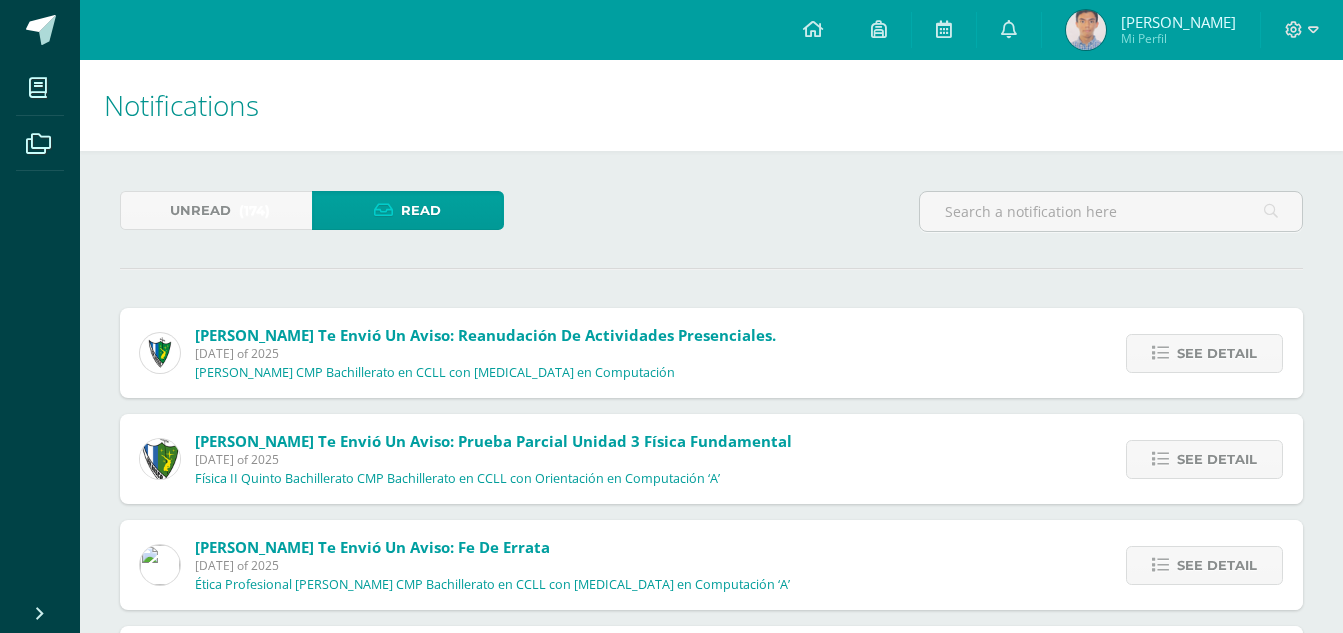 click at bounding box center (1111, 211) 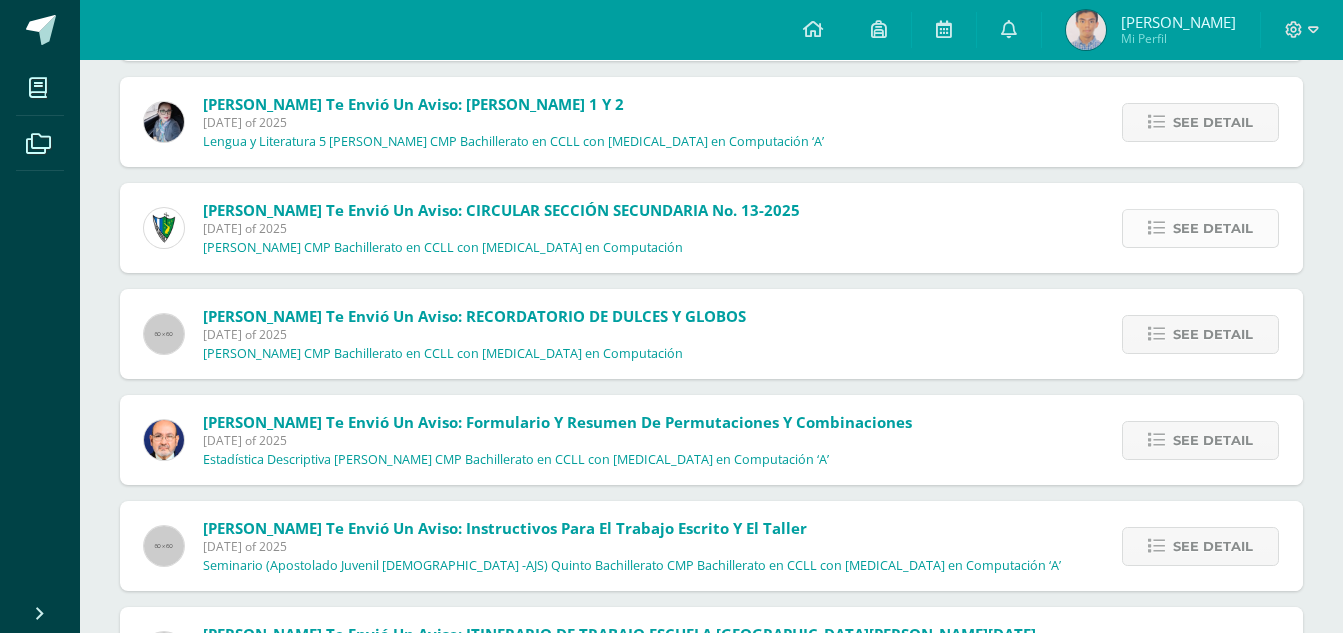 scroll, scrollTop: 1326, scrollLeft: 0, axis: vertical 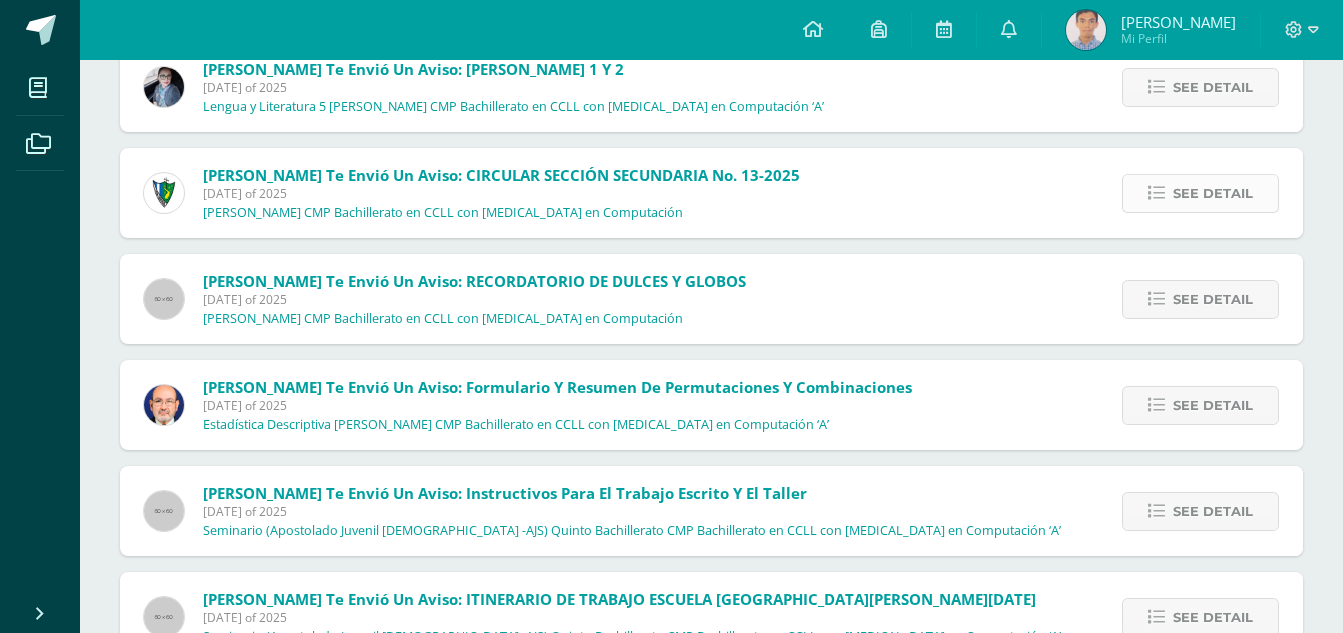 click on "See detail" at bounding box center [1213, 193] 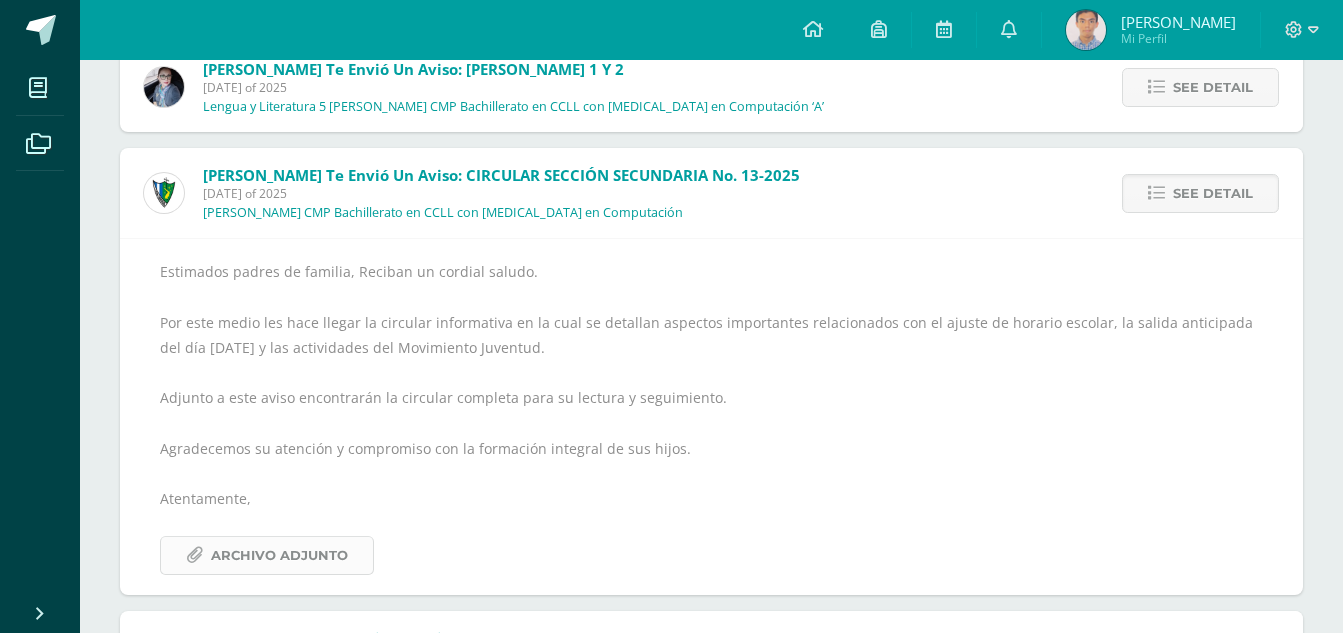 click on "Archivo Adjunto" at bounding box center [267, 555] 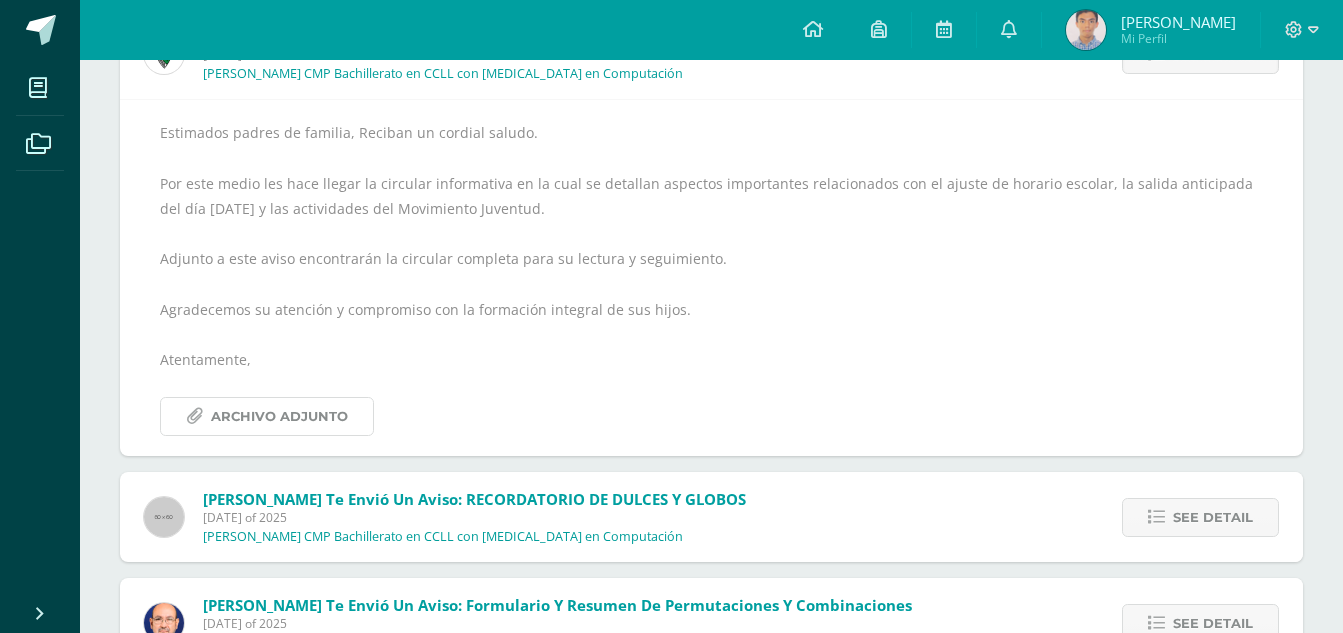 scroll, scrollTop: 1926, scrollLeft: 0, axis: vertical 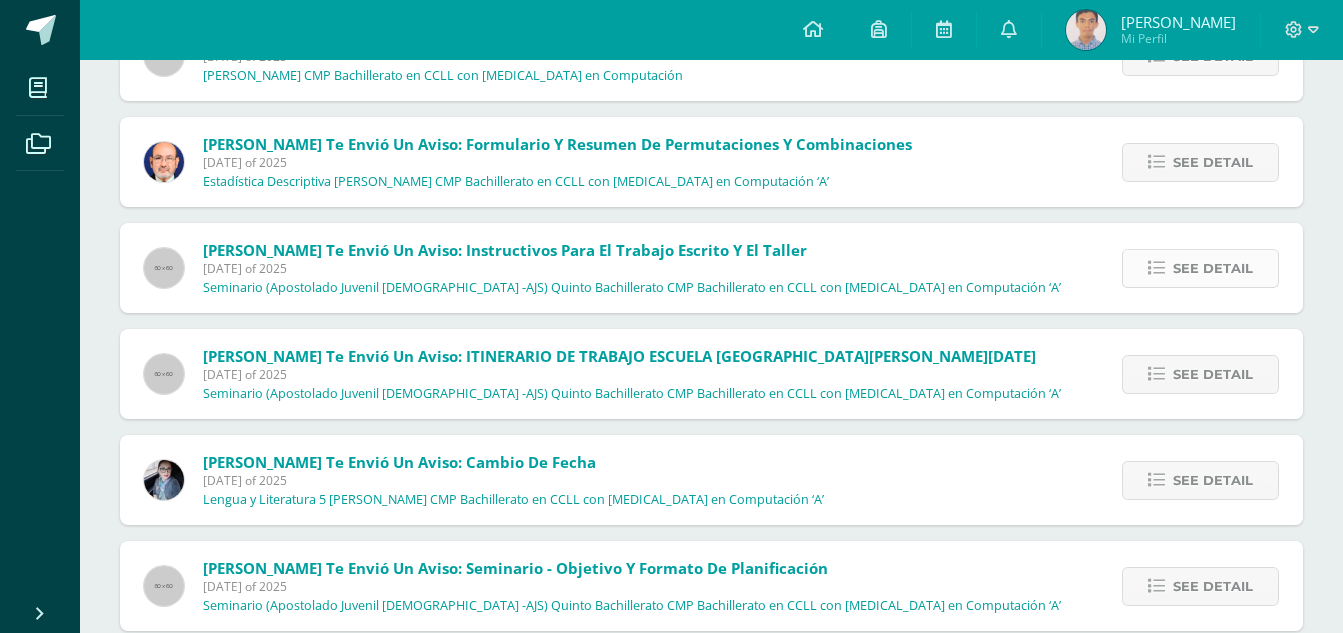 click on "See detail" at bounding box center (1213, 268) 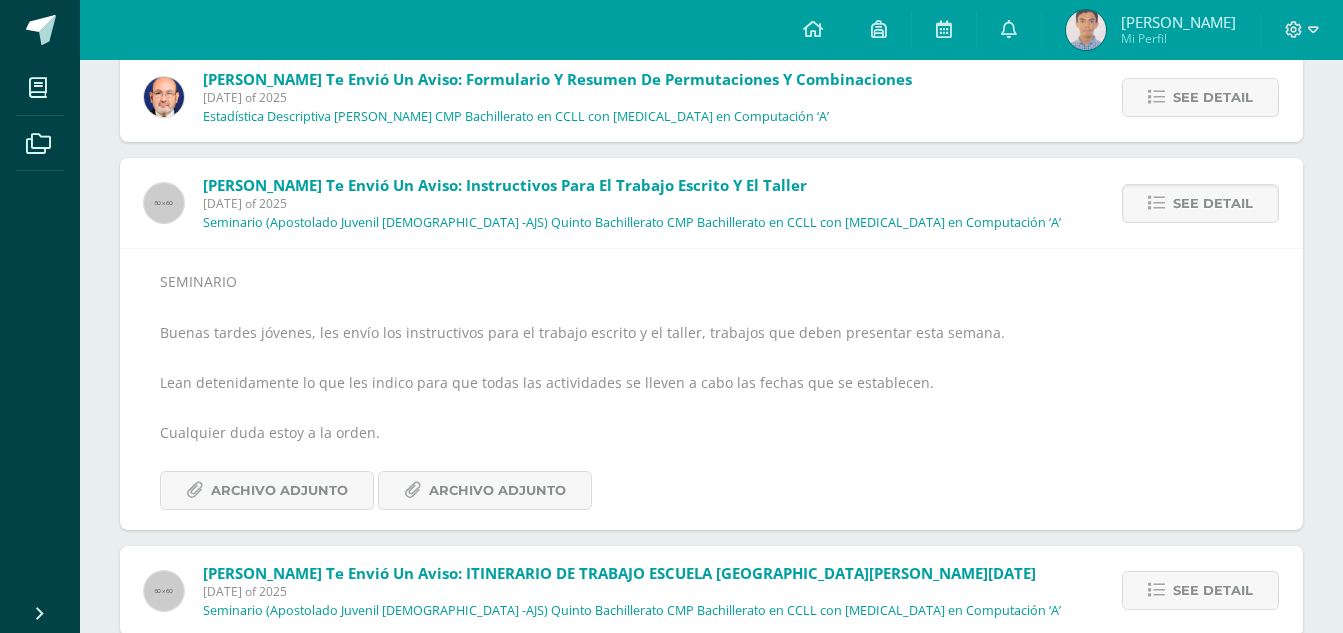 scroll, scrollTop: 1669, scrollLeft: 0, axis: vertical 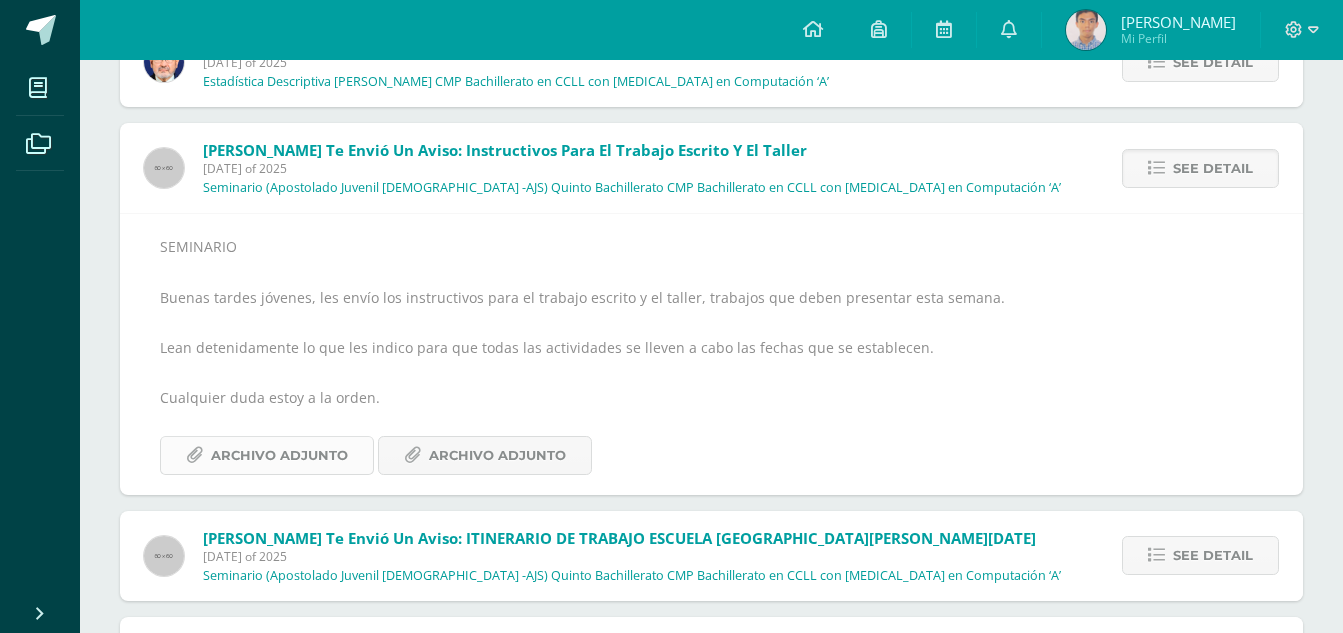 click on "Archivo Adjunto" at bounding box center (279, 455) 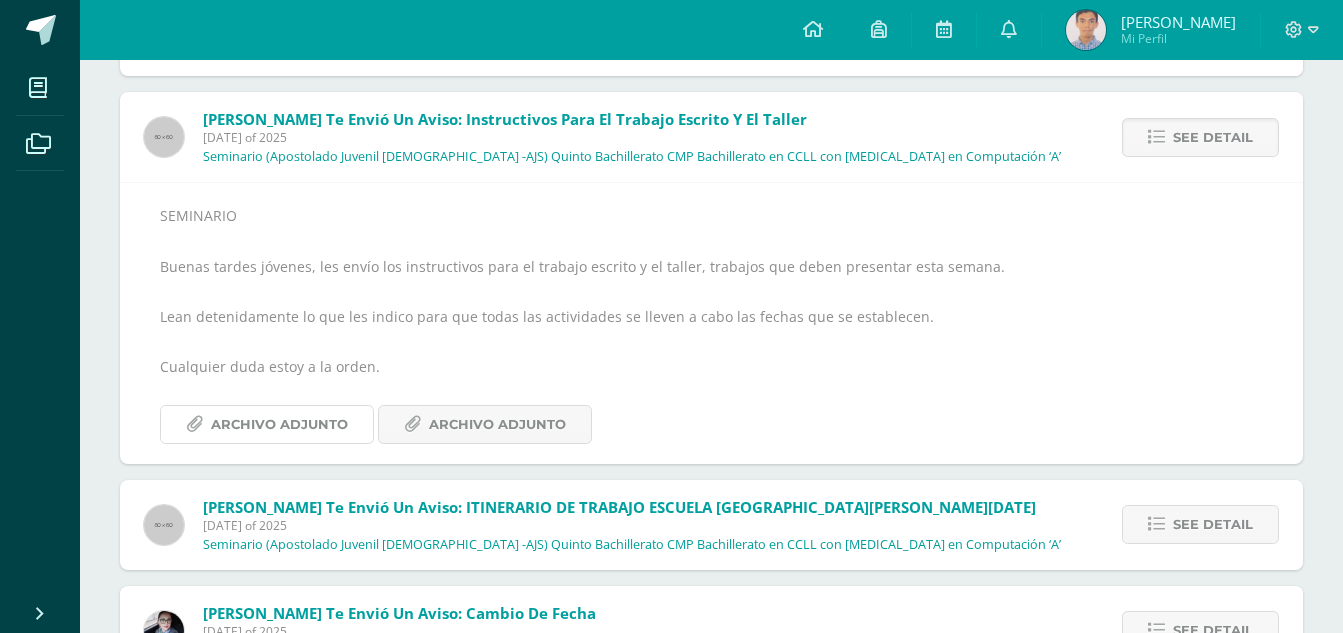 scroll, scrollTop: 2000, scrollLeft: 0, axis: vertical 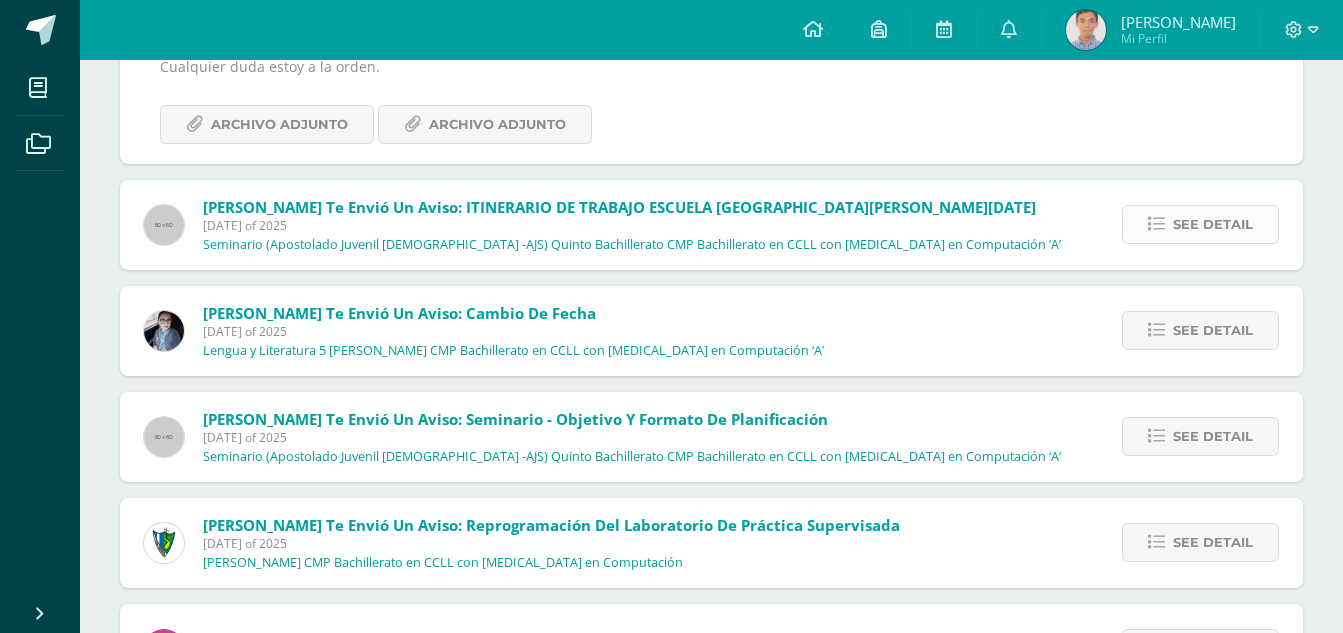 click on "See detail" at bounding box center [1200, 224] 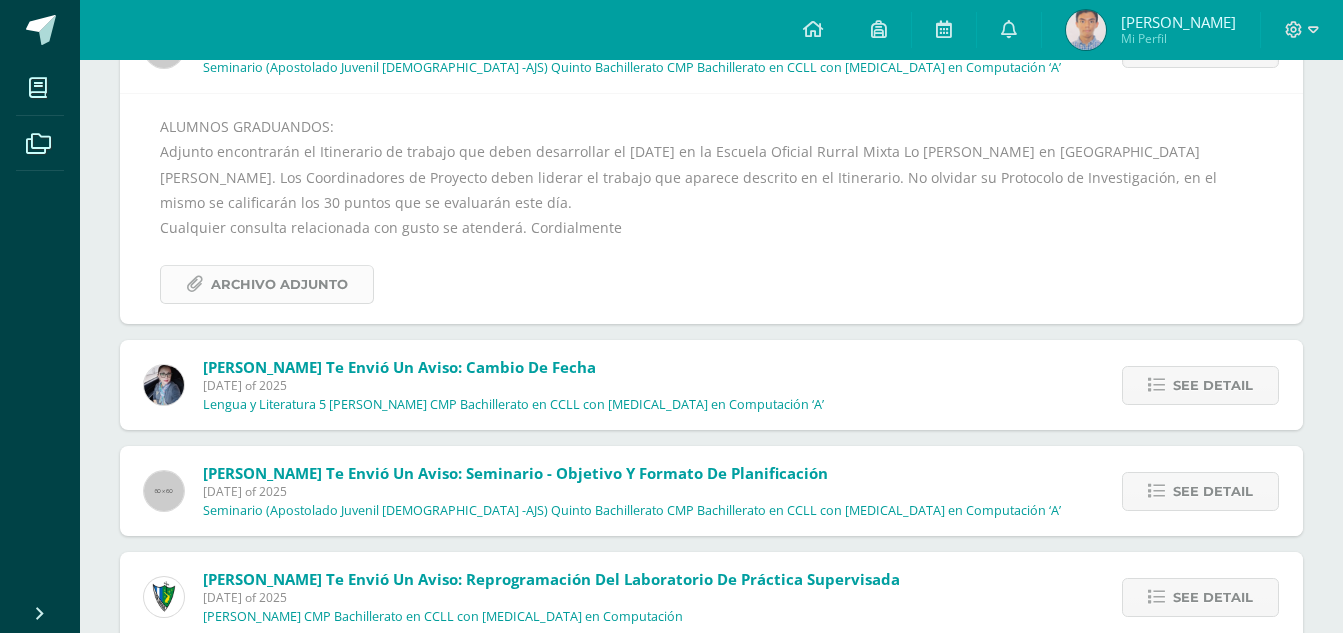 scroll, scrollTop: 1795, scrollLeft: 0, axis: vertical 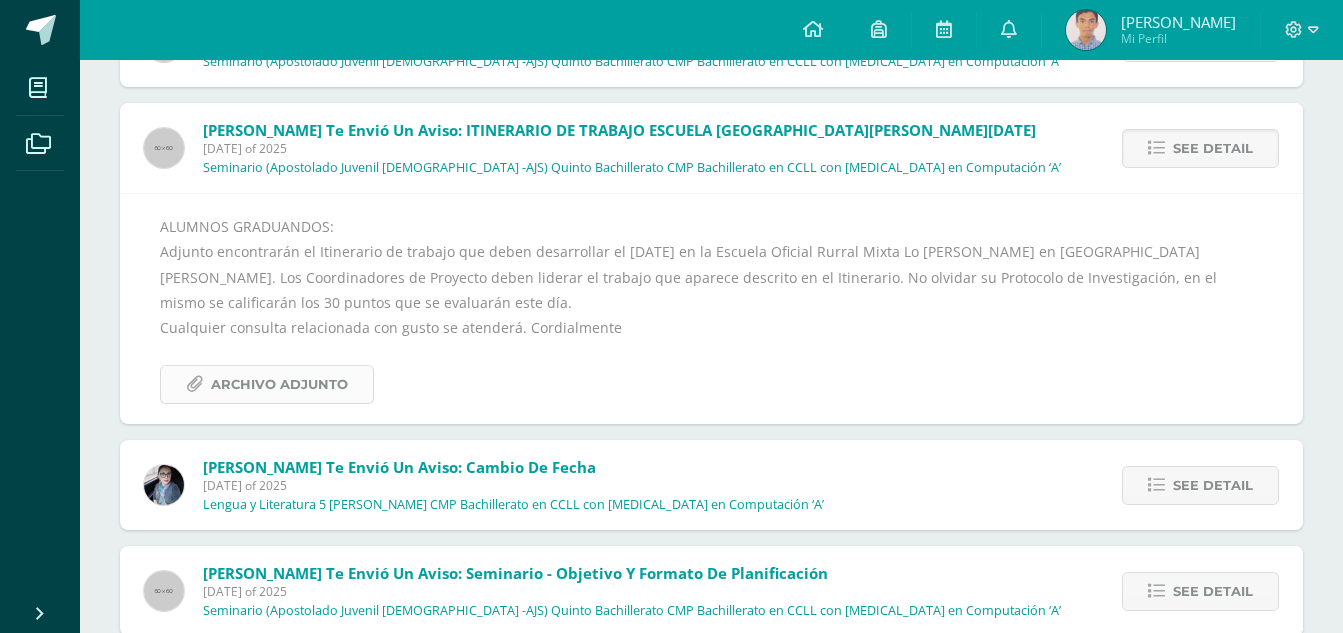 click on "Archivo Adjunto" at bounding box center [279, 384] 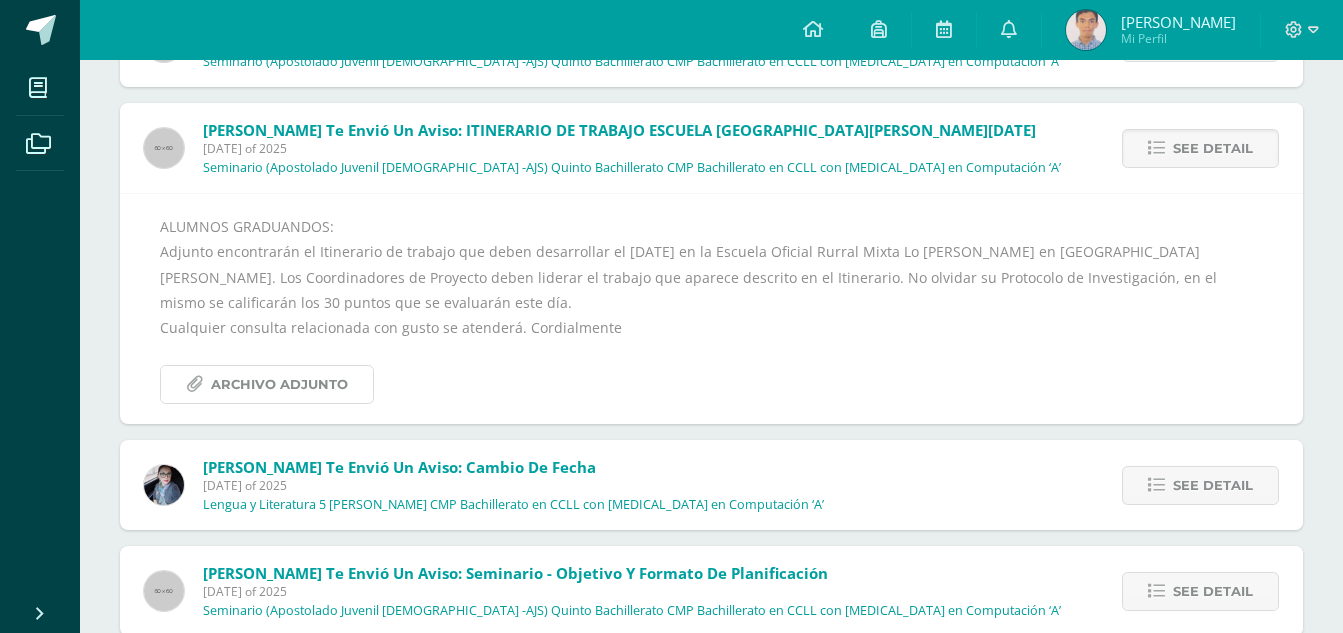 click on "Archivo Adjunto" at bounding box center (267, 384) 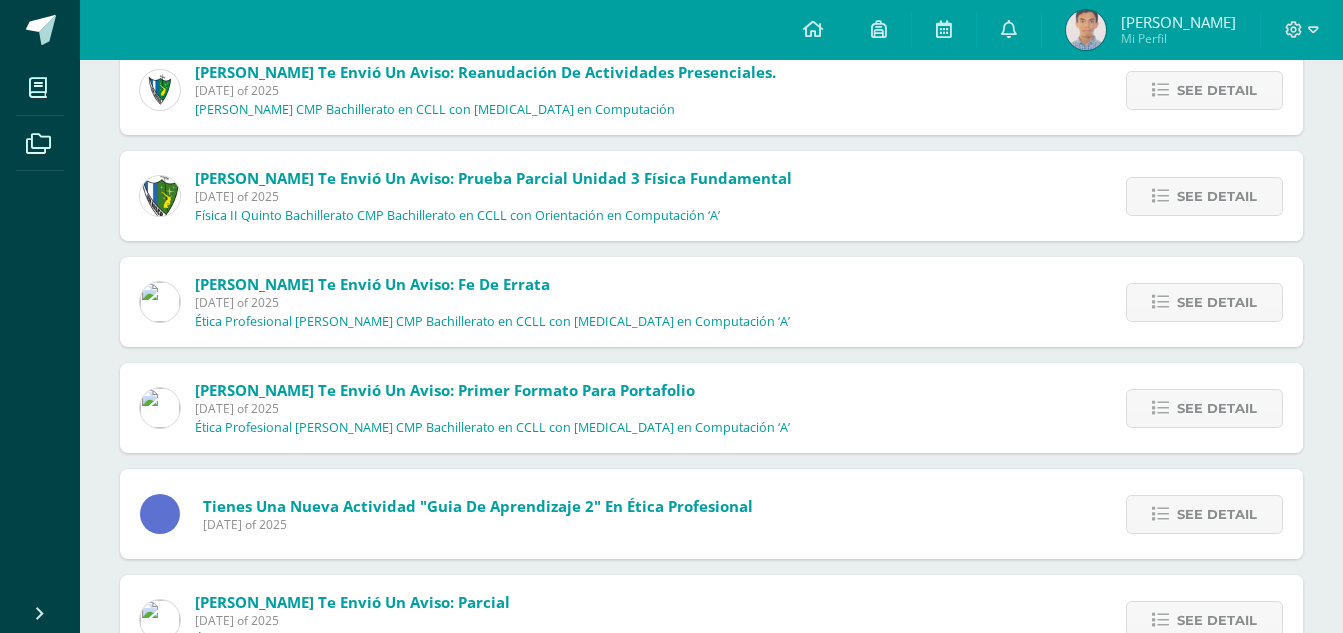 scroll, scrollTop: 700, scrollLeft: 0, axis: vertical 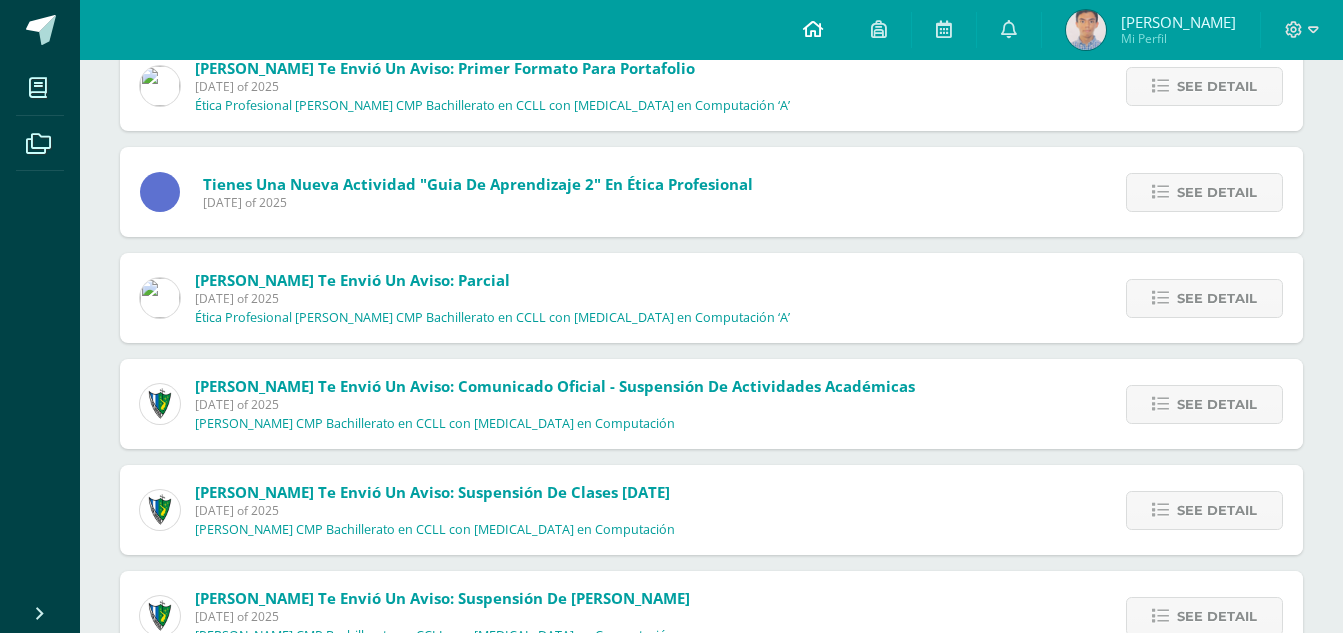 click at bounding box center (813, 30) 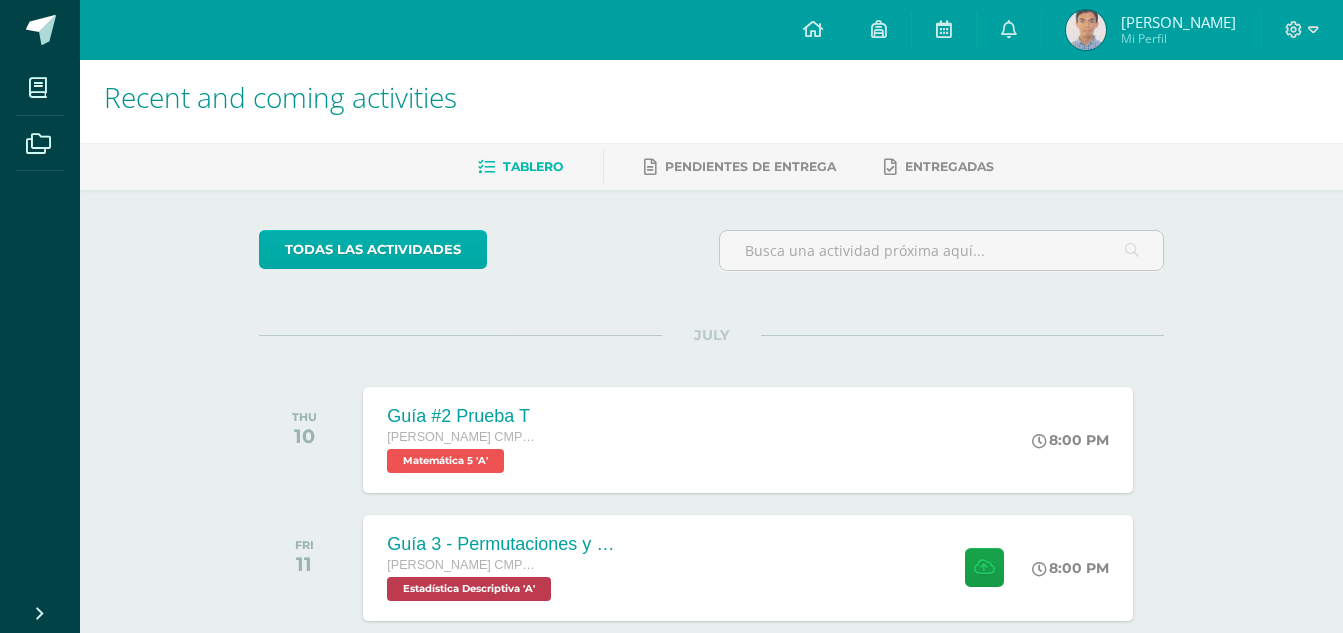 scroll, scrollTop: 0, scrollLeft: 0, axis: both 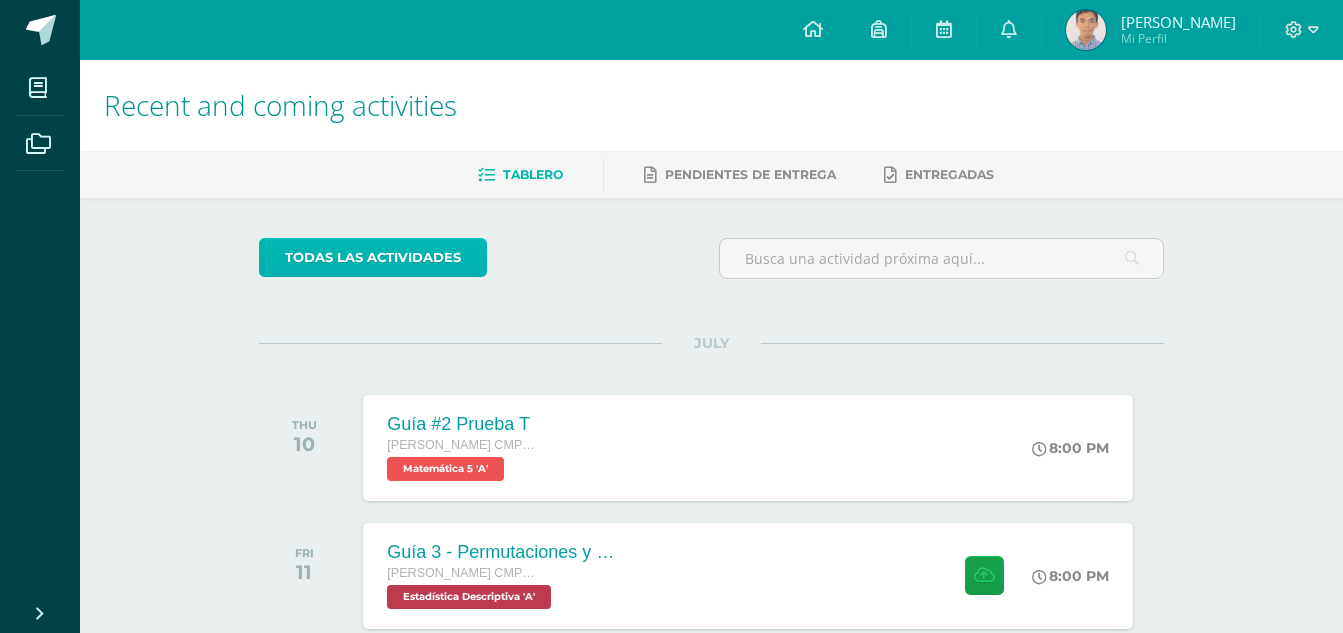 click on "todas las Actividades" at bounding box center [373, 257] 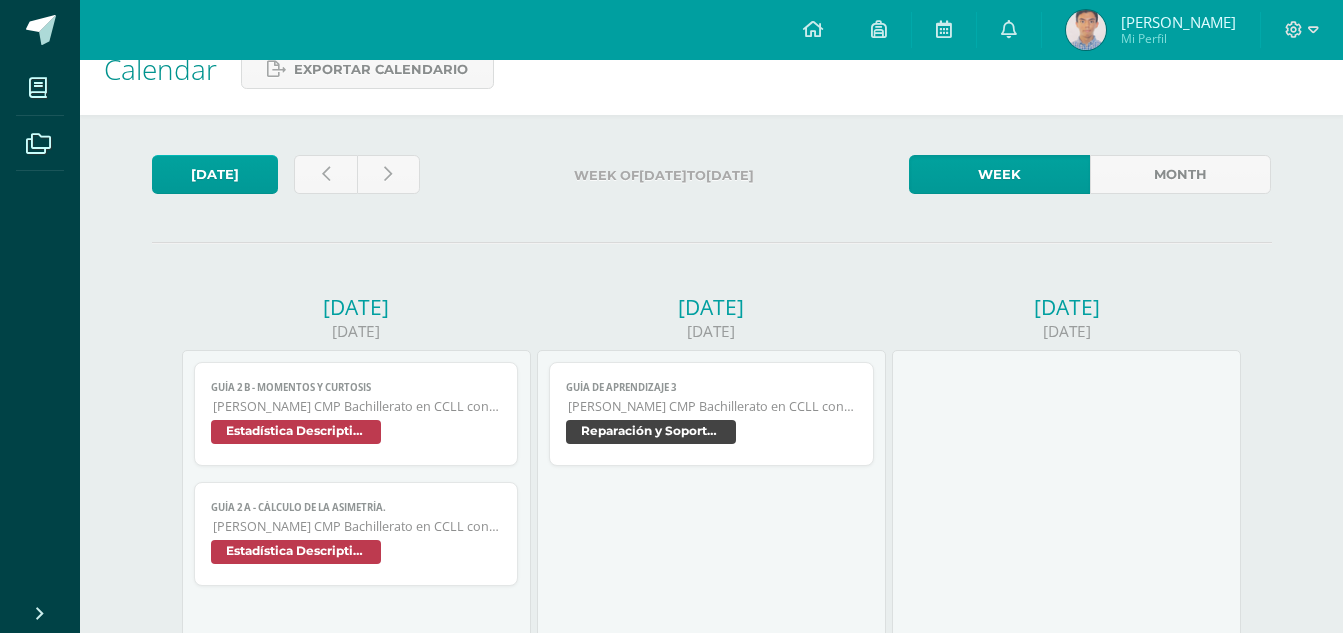 scroll, scrollTop: 0, scrollLeft: 0, axis: both 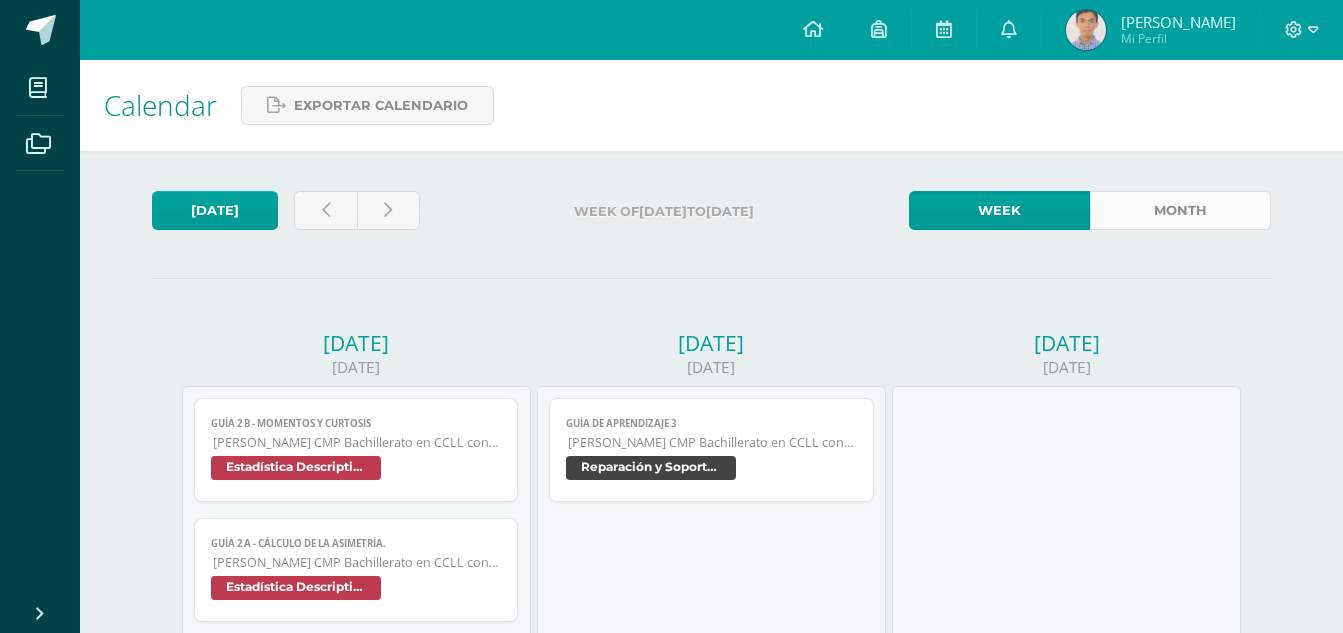 click on "Month" at bounding box center (1180, 210) 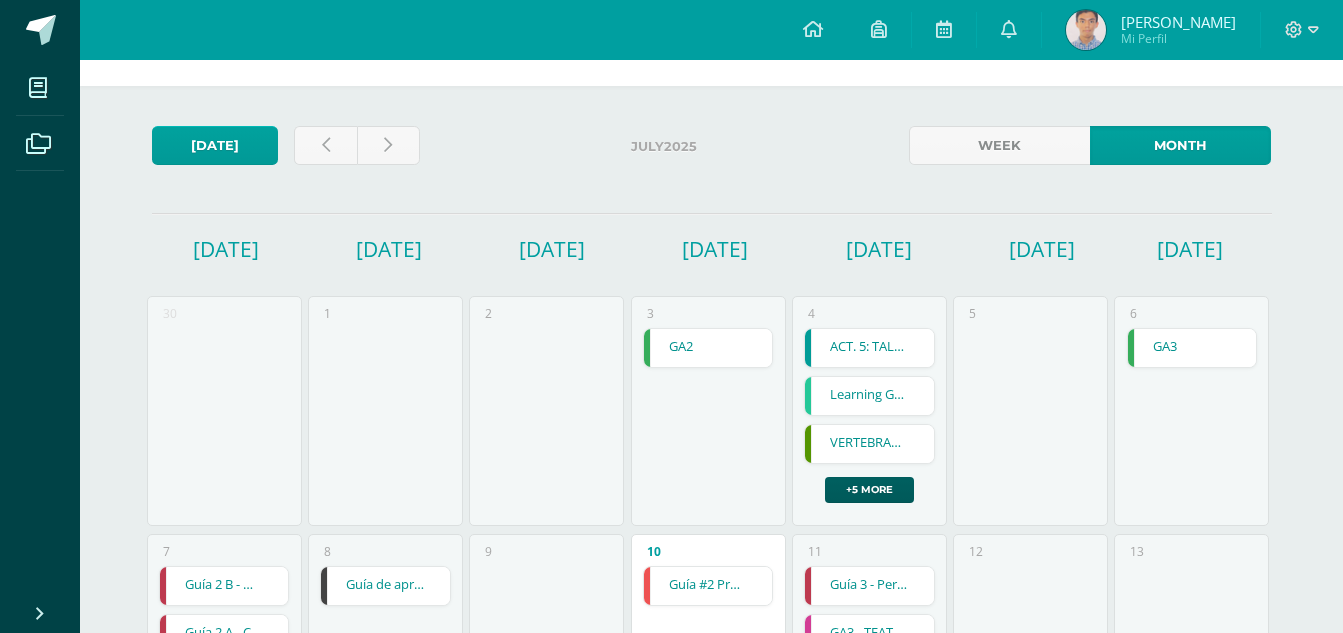 scroll, scrollTop: 100, scrollLeft: 0, axis: vertical 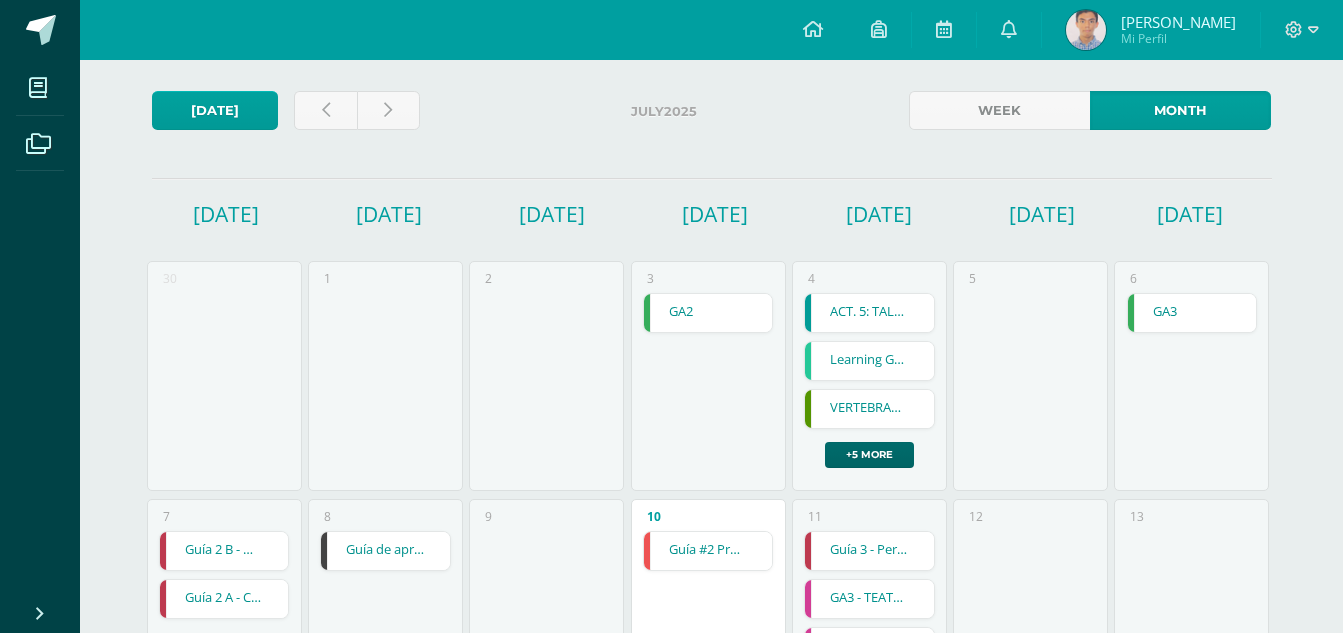 click on "+5 more" at bounding box center [869, 455] 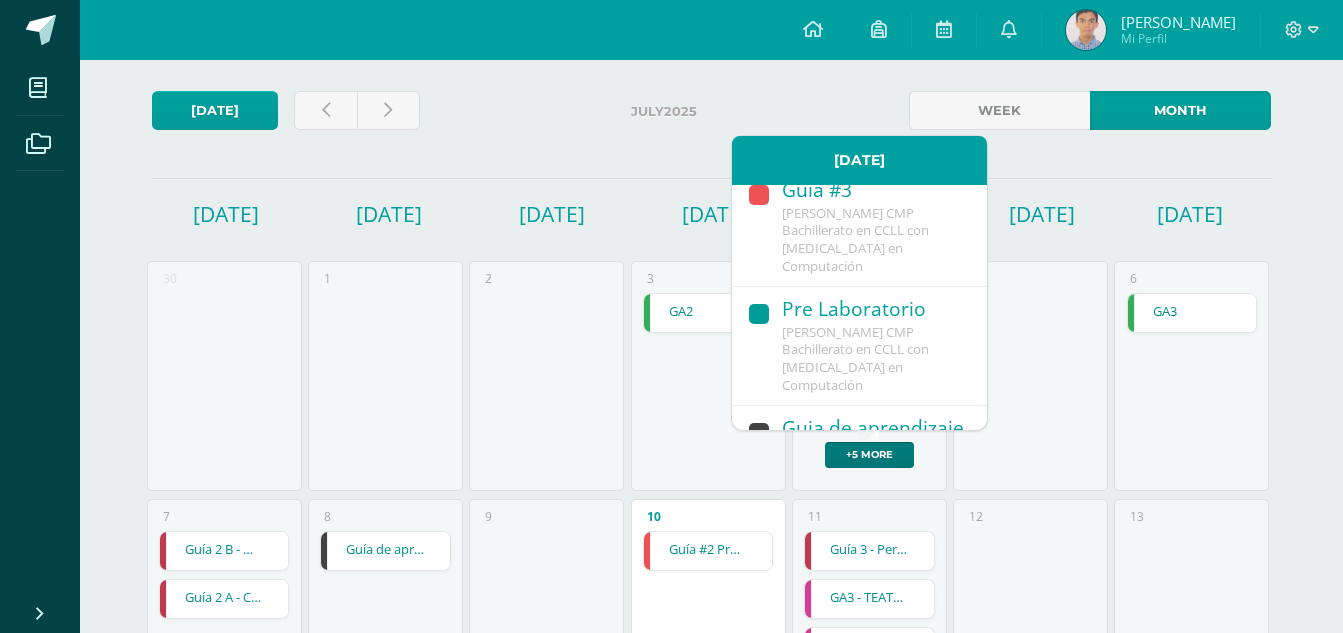 scroll, scrollTop: 0, scrollLeft: 0, axis: both 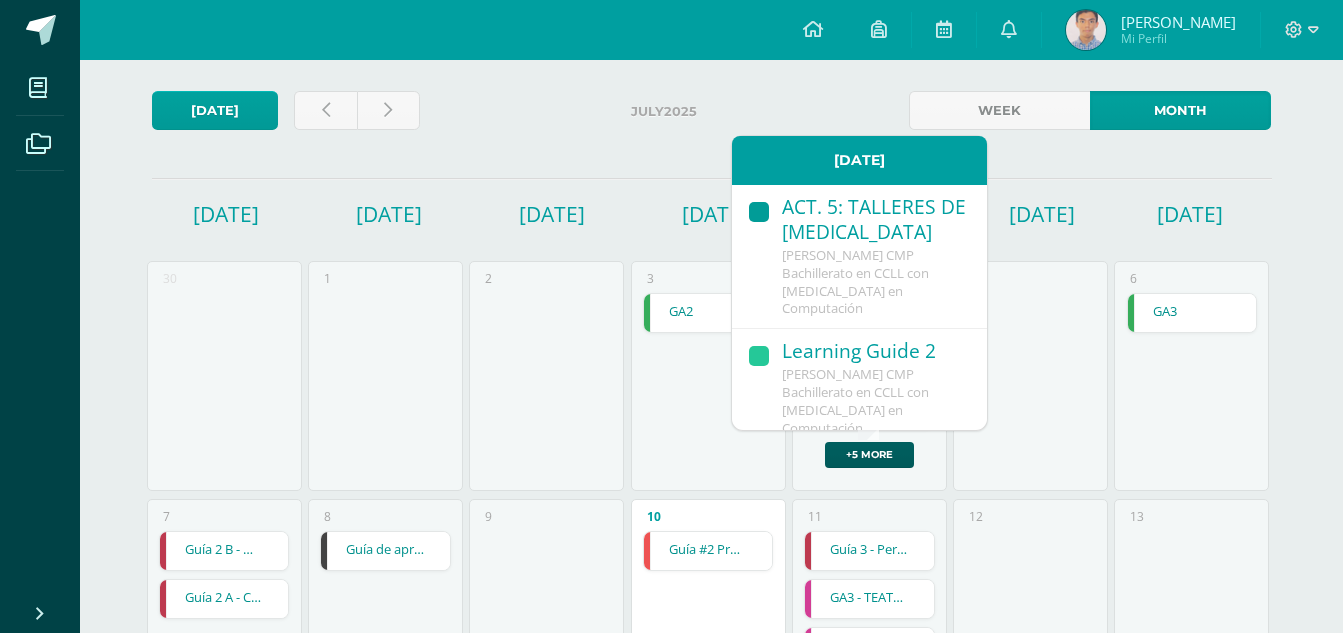 click on "[PERSON_NAME] CMP Bachillerato en CCLL con Orientación en Computación" at bounding box center (855, 281) 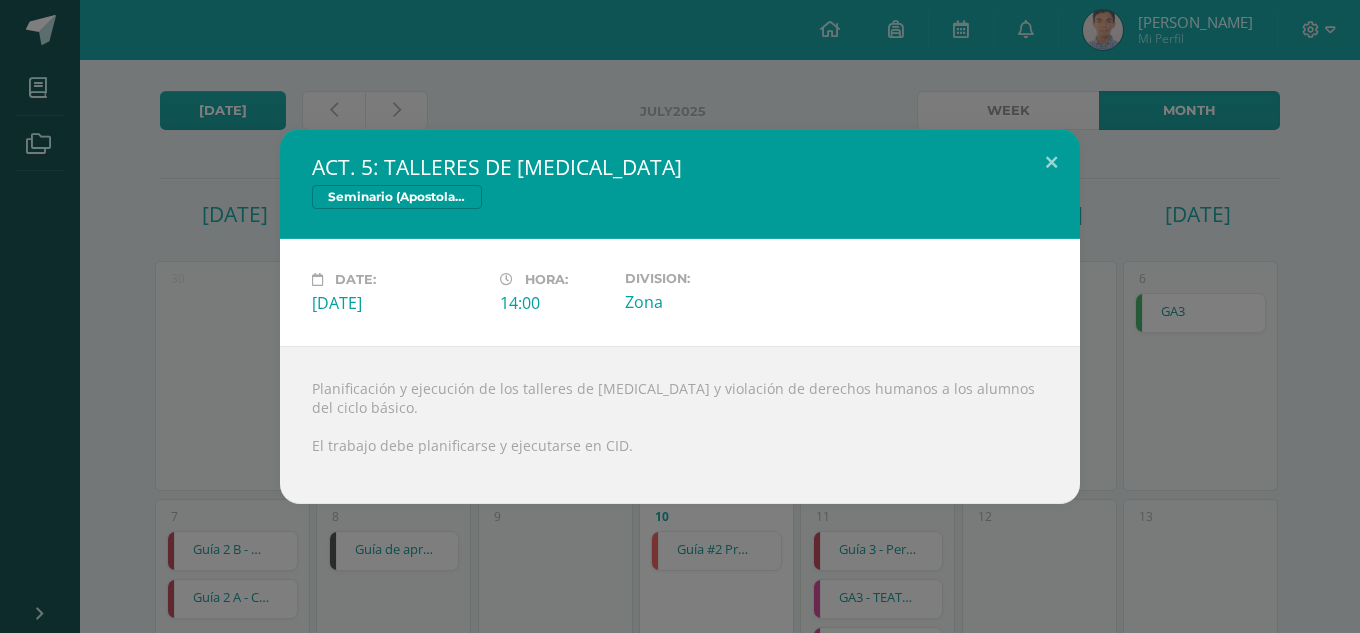 click on "Planificación y ejecución de los talleres de Acoso escolar y violación de derechos humanos a los alumnos del ciclo básico. El trabajo debe planificarse y ejecutarse en CID." at bounding box center [680, 425] 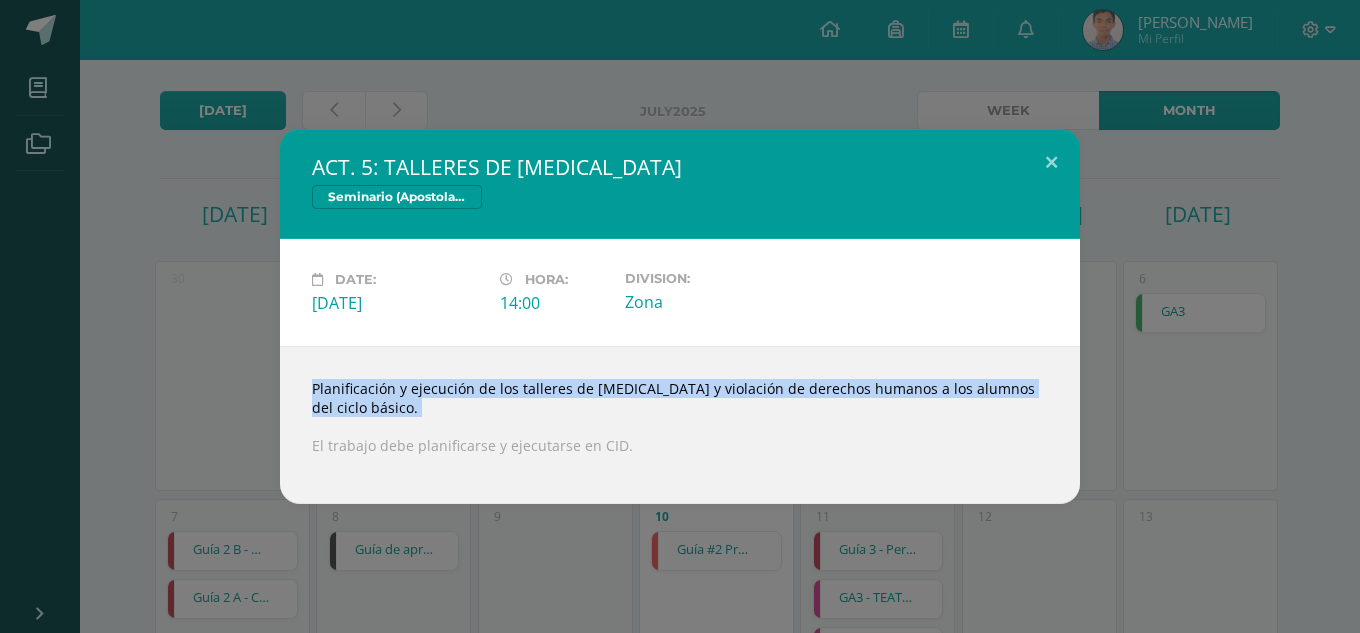 click on "Planificación y ejecución de los talleres de Acoso escolar y violación de derechos humanos a los alumnos del ciclo básico. El trabajo debe planificarse y ejecutarse en CID." at bounding box center (680, 425) 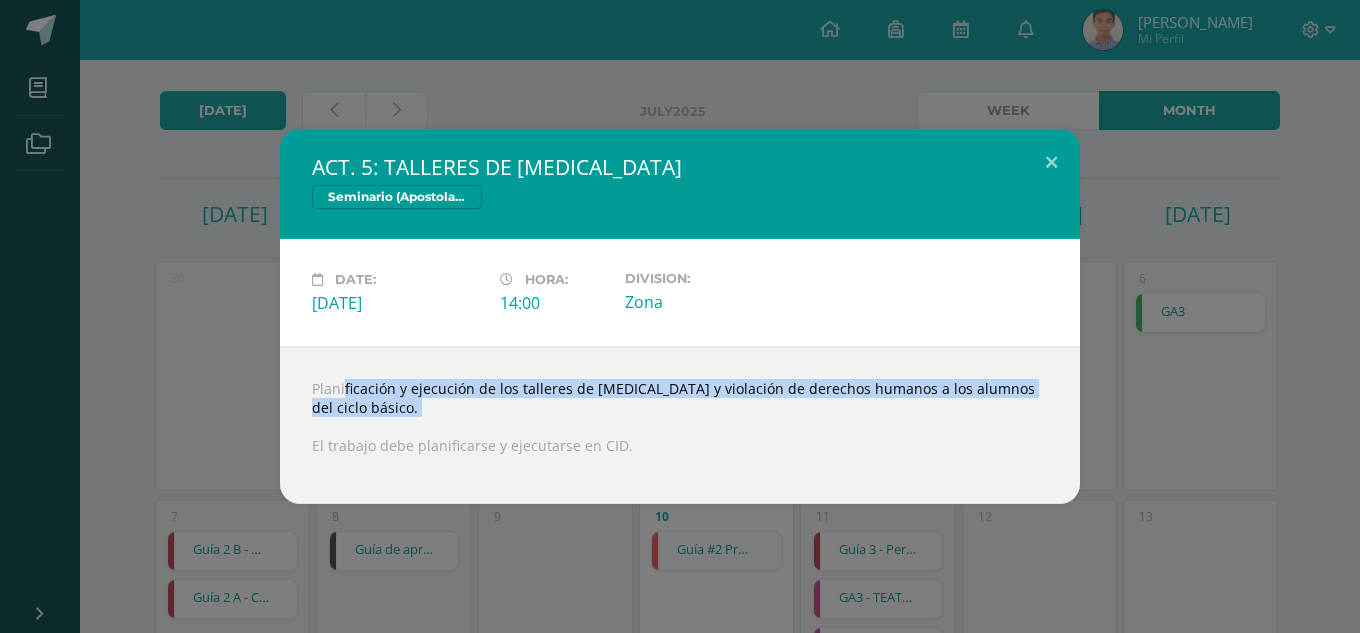 click on "Planificación y ejecución de los talleres de Acoso escolar y violación de derechos humanos a los alumnos del ciclo básico. El trabajo debe planificarse y ejecutarse en CID." at bounding box center (680, 425) 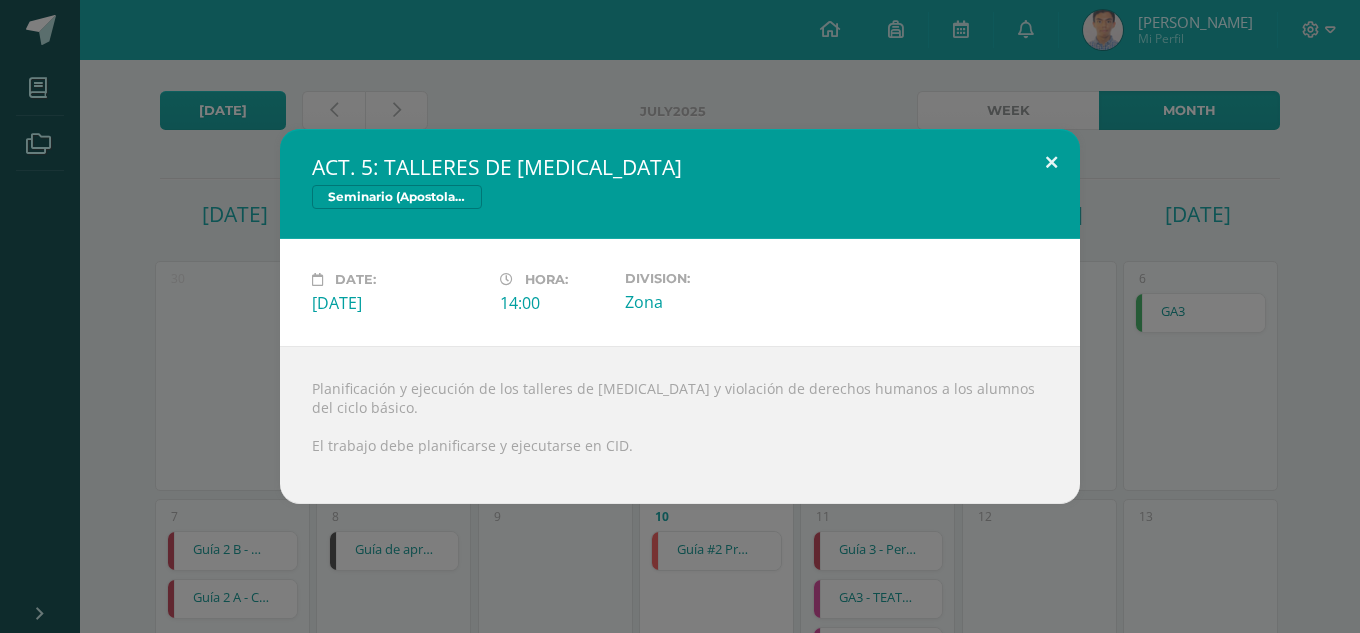 click at bounding box center [1051, 163] 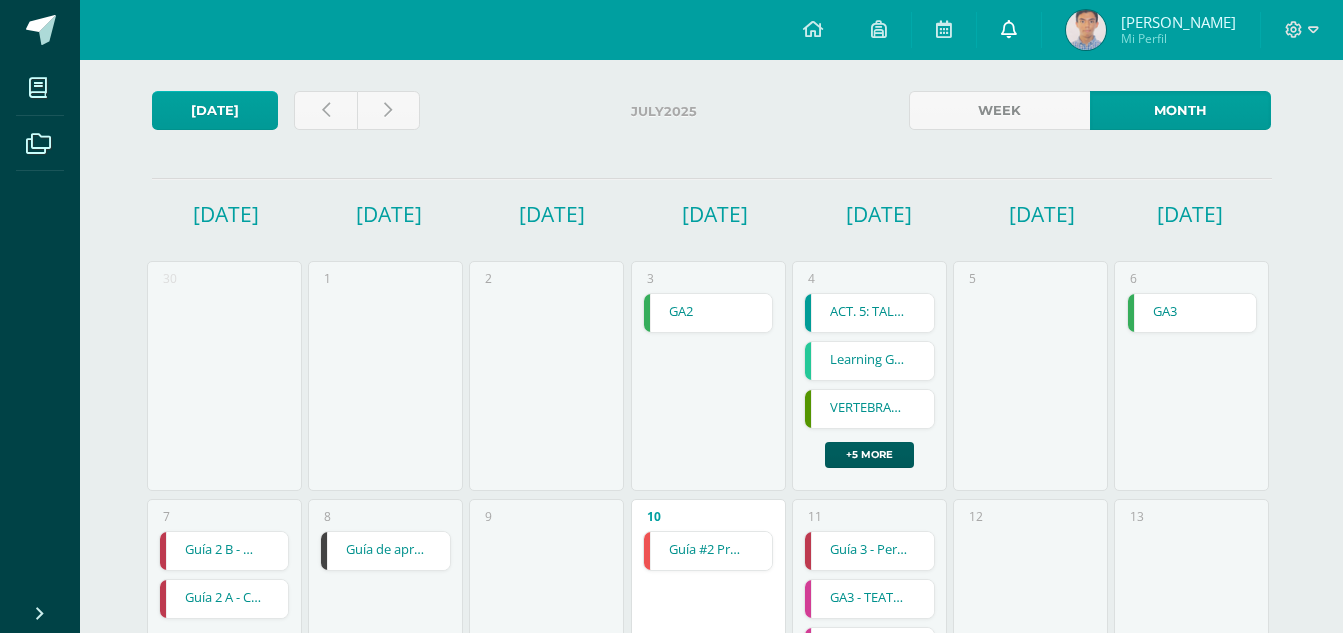 click at bounding box center [1009, 29] 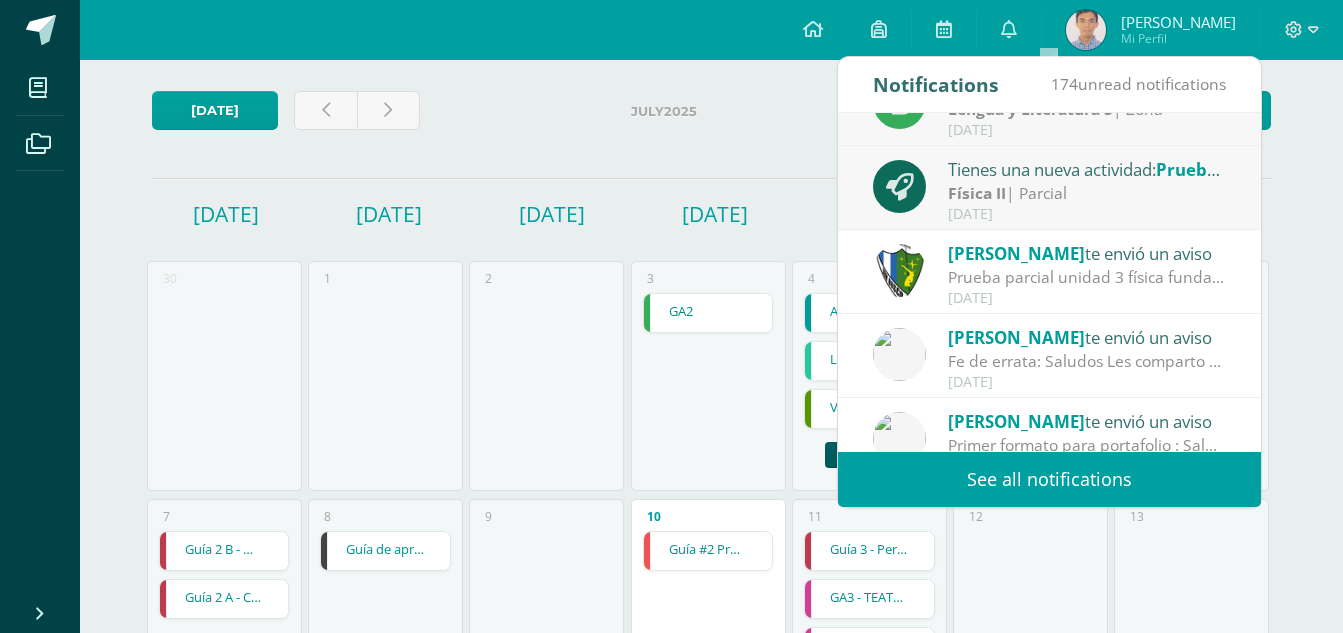 scroll, scrollTop: 333, scrollLeft: 0, axis: vertical 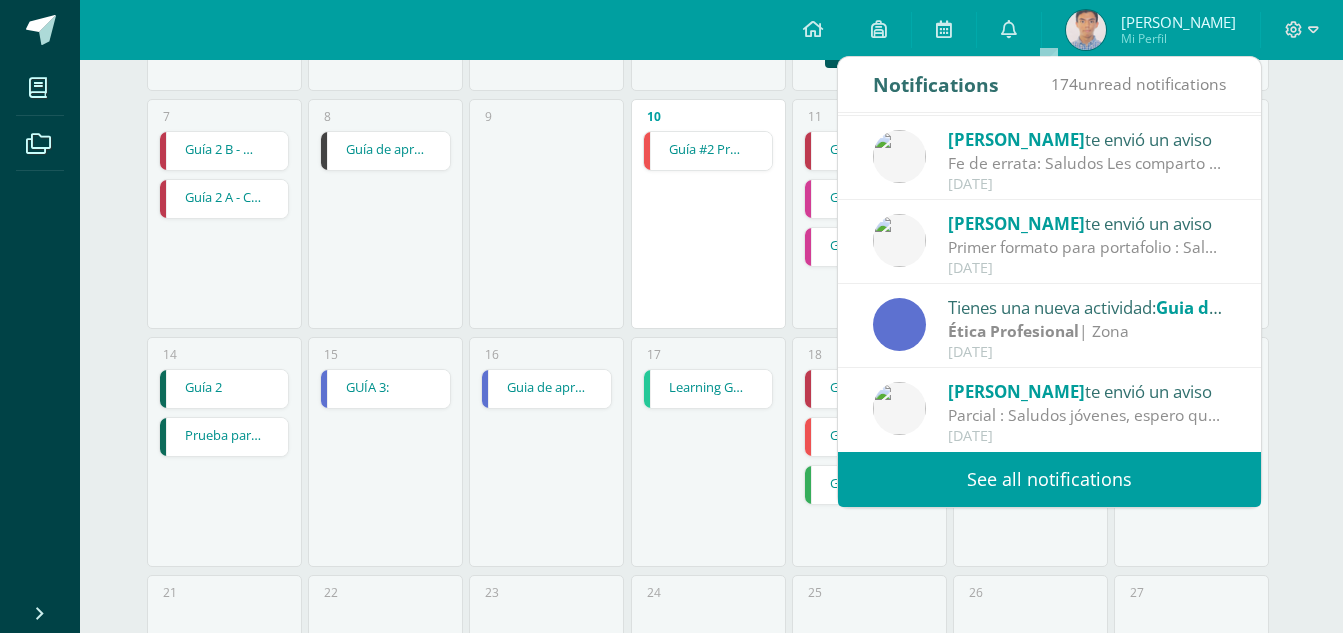 click on "See all notifications" at bounding box center (1049, 479) 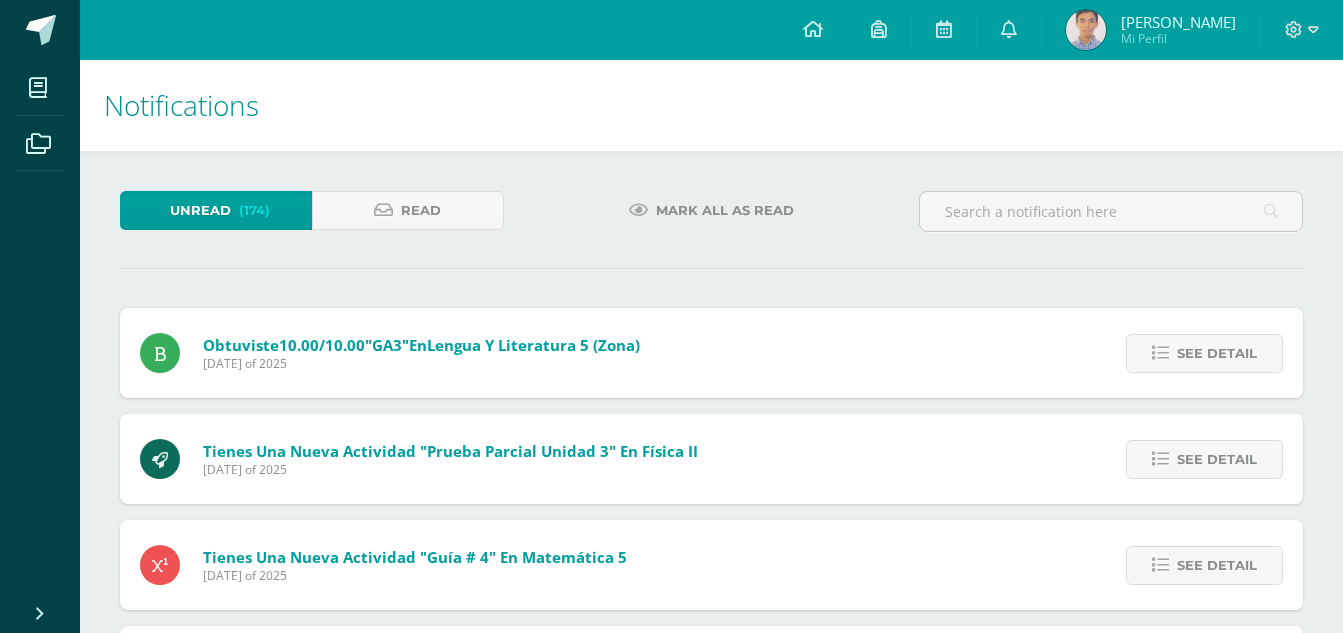 scroll, scrollTop: 0, scrollLeft: 0, axis: both 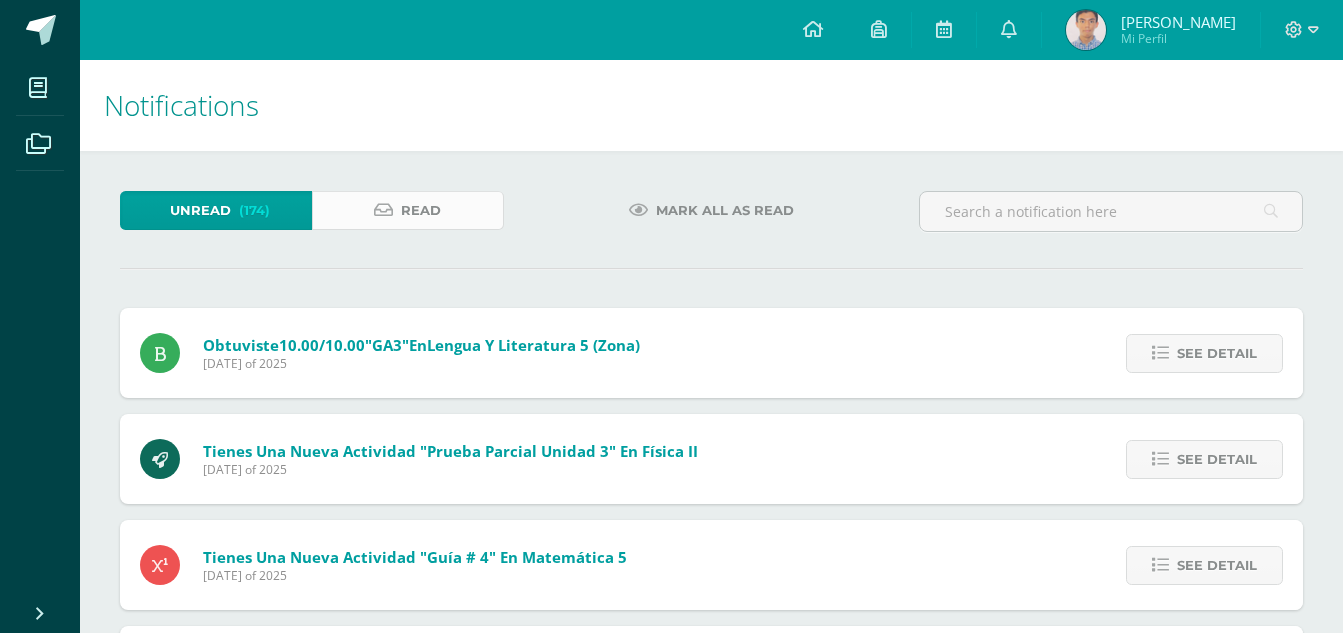 click on "Read" at bounding box center [408, 210] 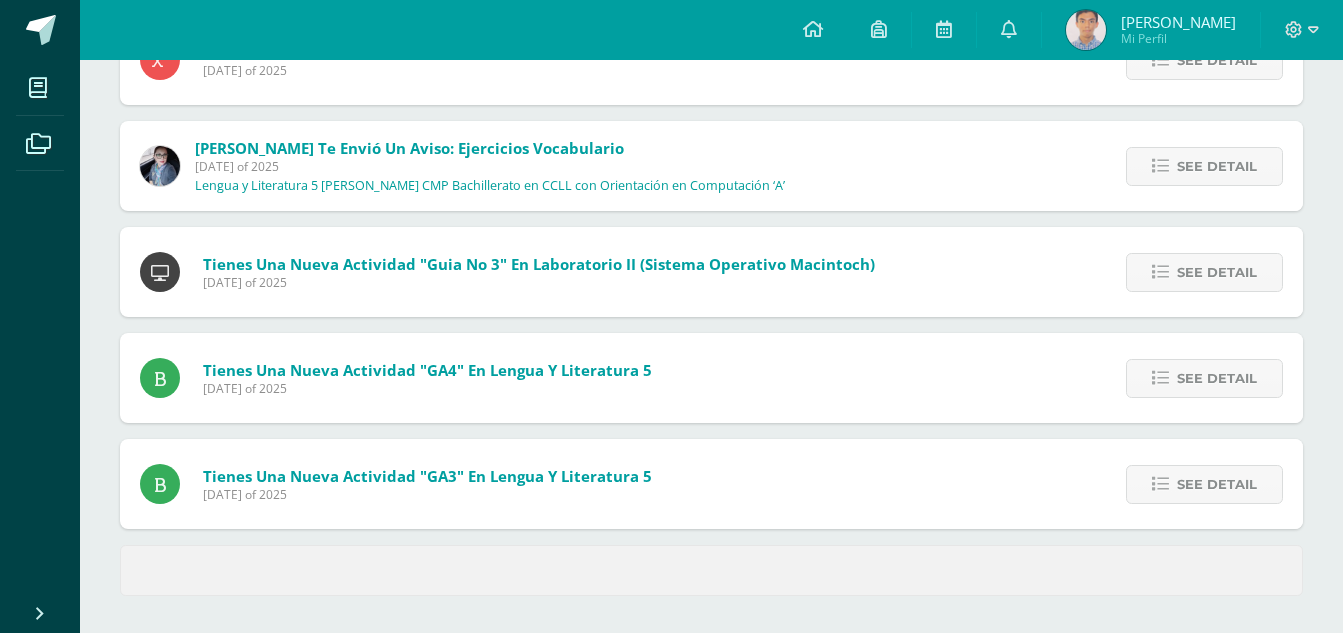 scroll, scrollTop: 826, scrollLeft: 0, axis: vertical 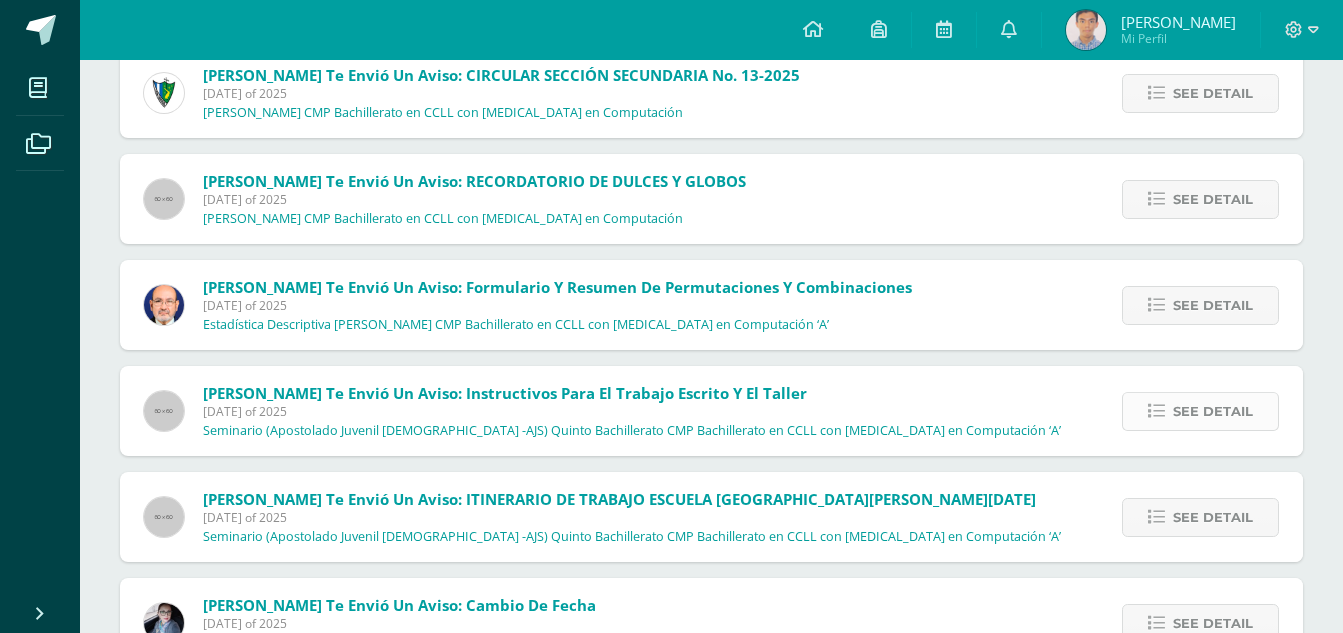 click on "See detail" at bounding box center (1200, 411) 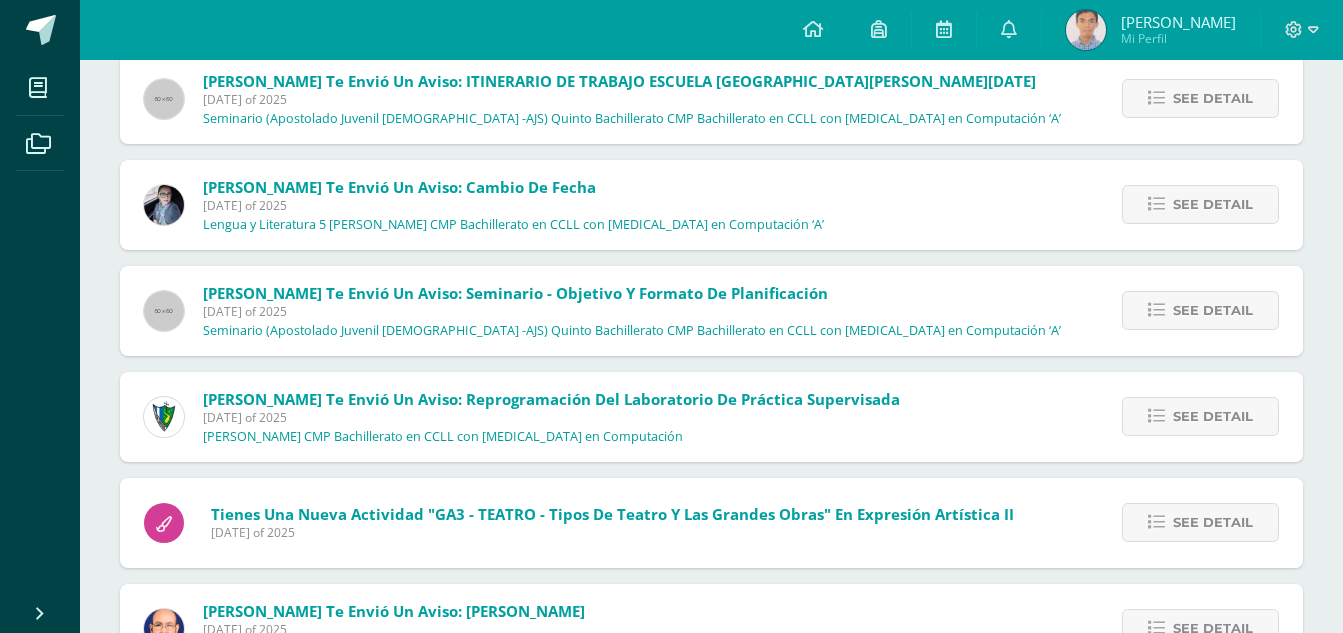 scroll, scrollTop: 2226, scrollLeft: 0, axis: vertical 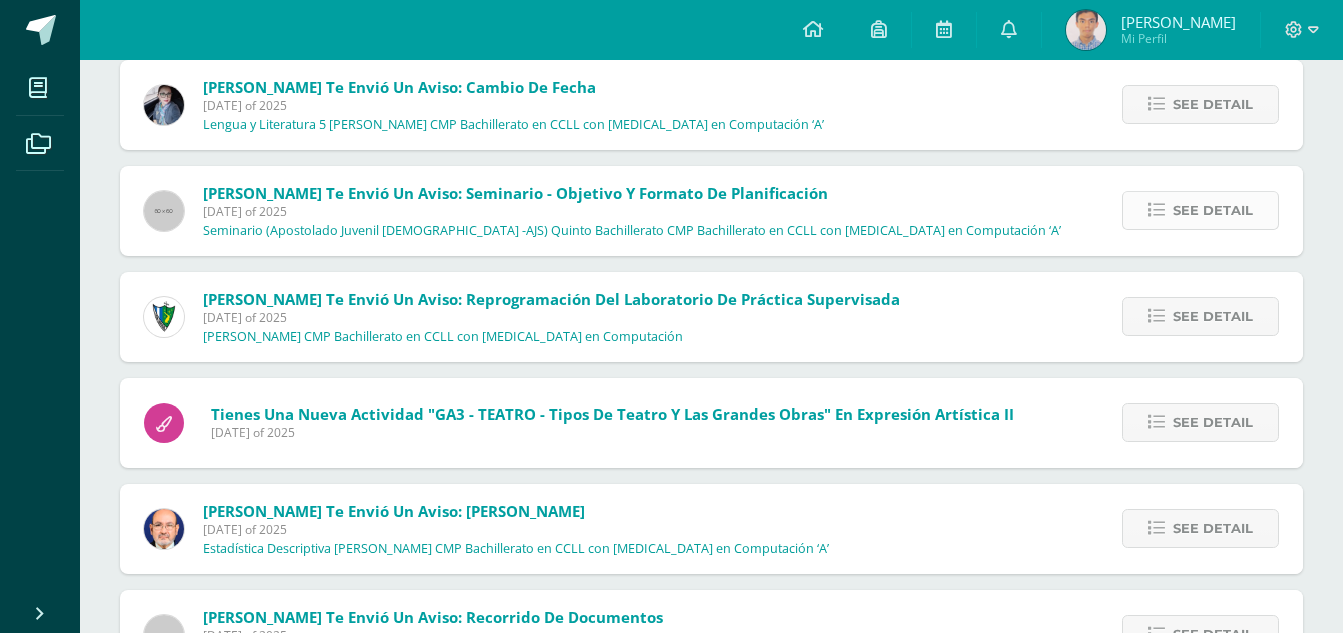 click on "See detail" at bounding box center [1213, 210] 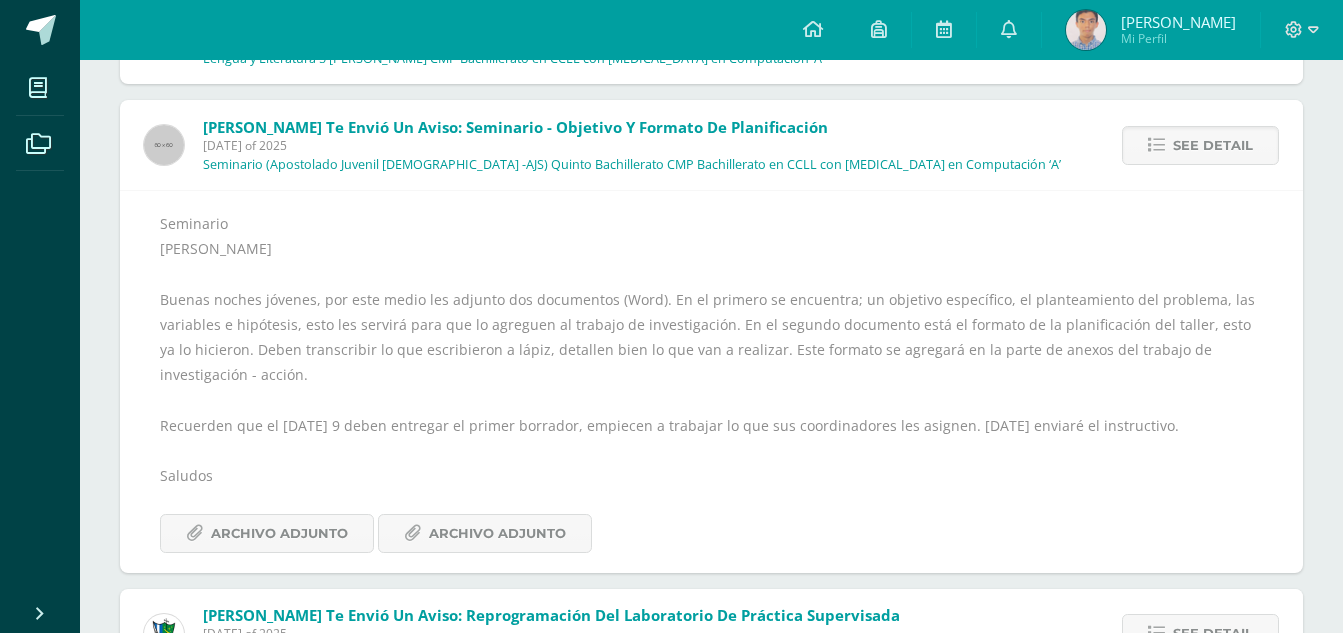 scroll, scrollTop: 2045, scrollLeft: 0, axis: vertical 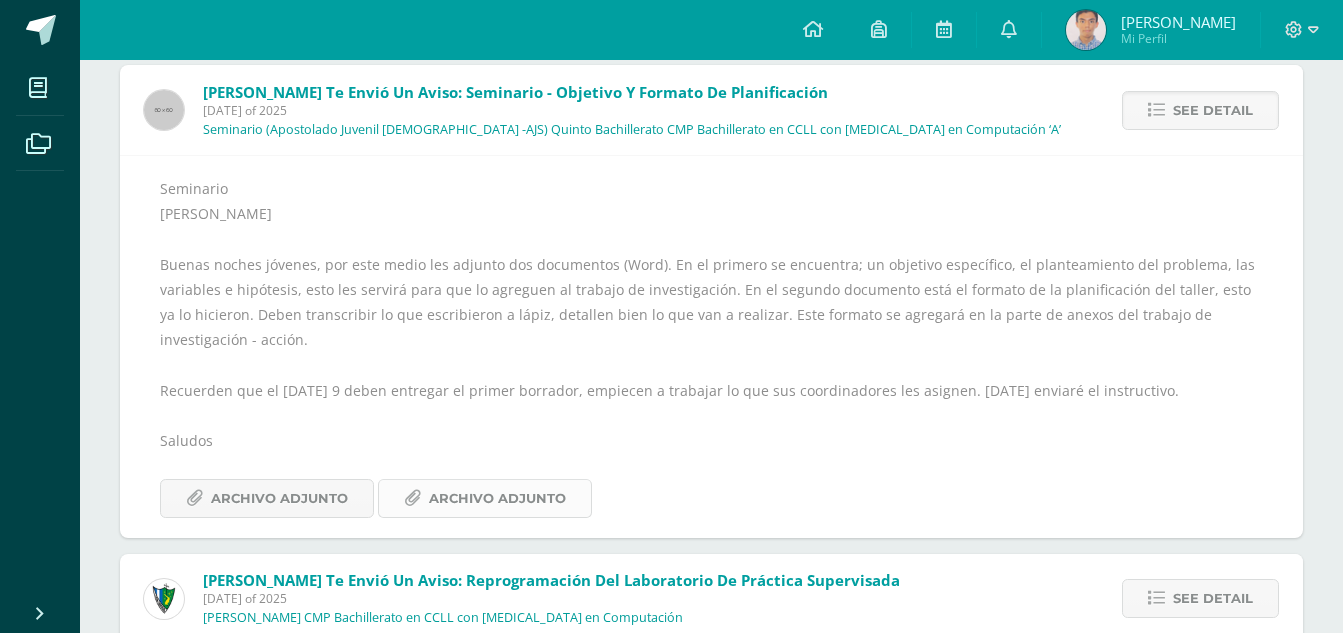 click at bounding box center [412, 498] 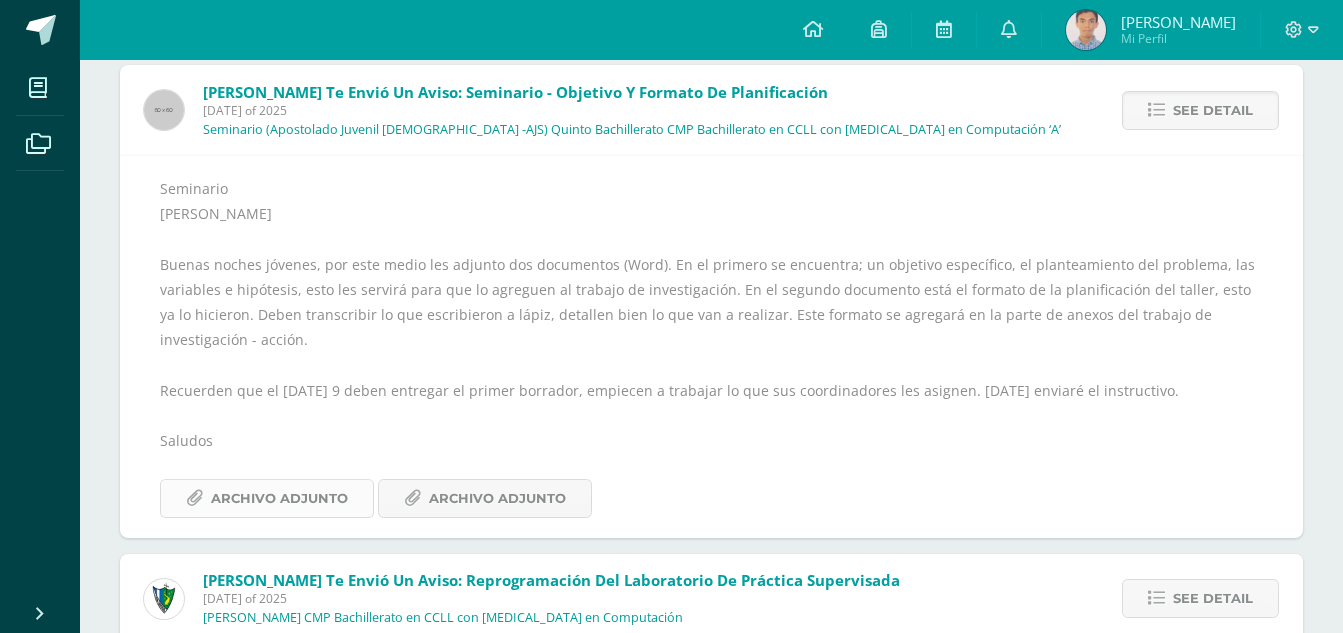 click on "Archivo Adjunto" at bounding box center [279, 498] 